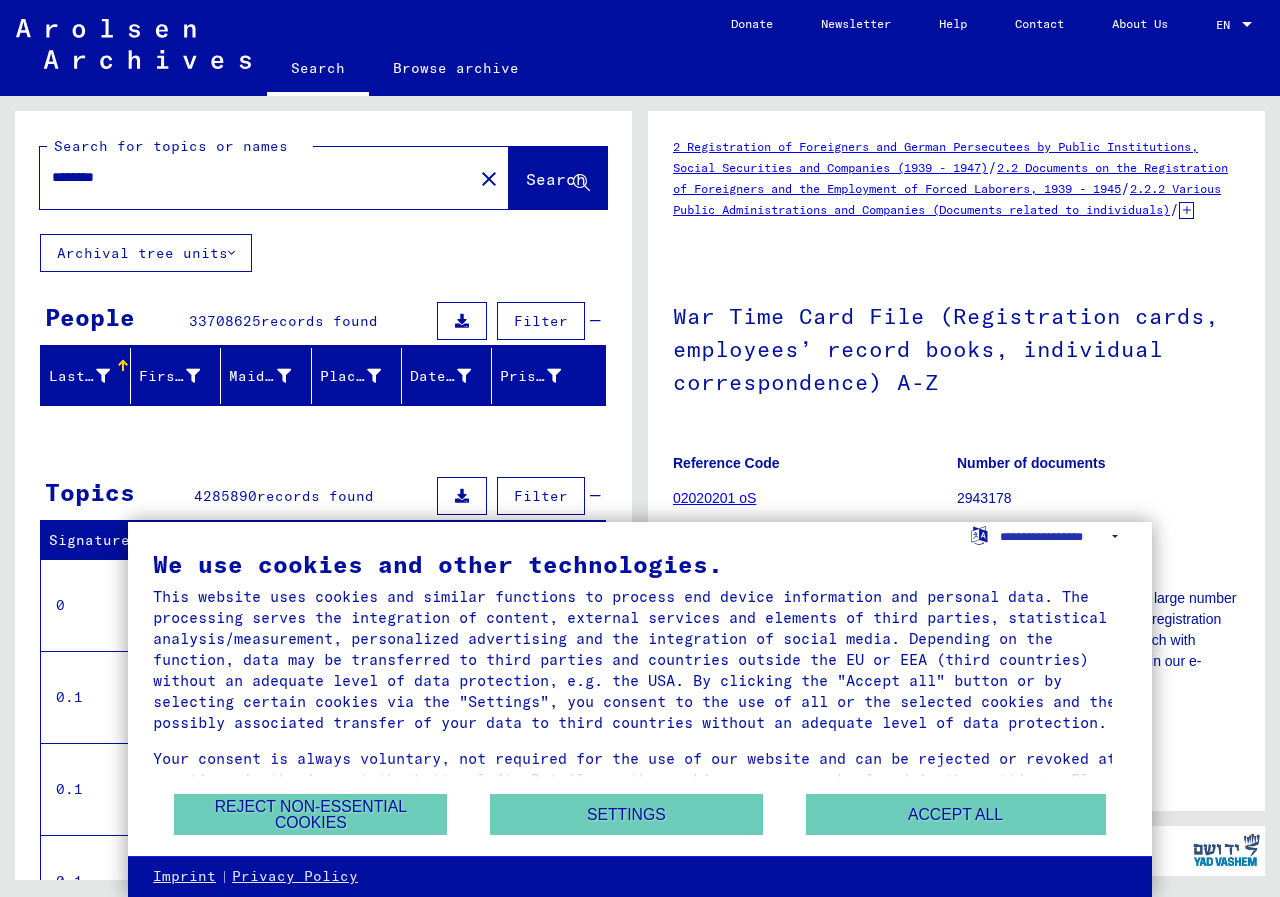scroll, scrollTop: 0, scrollLeft: 0, axis: both 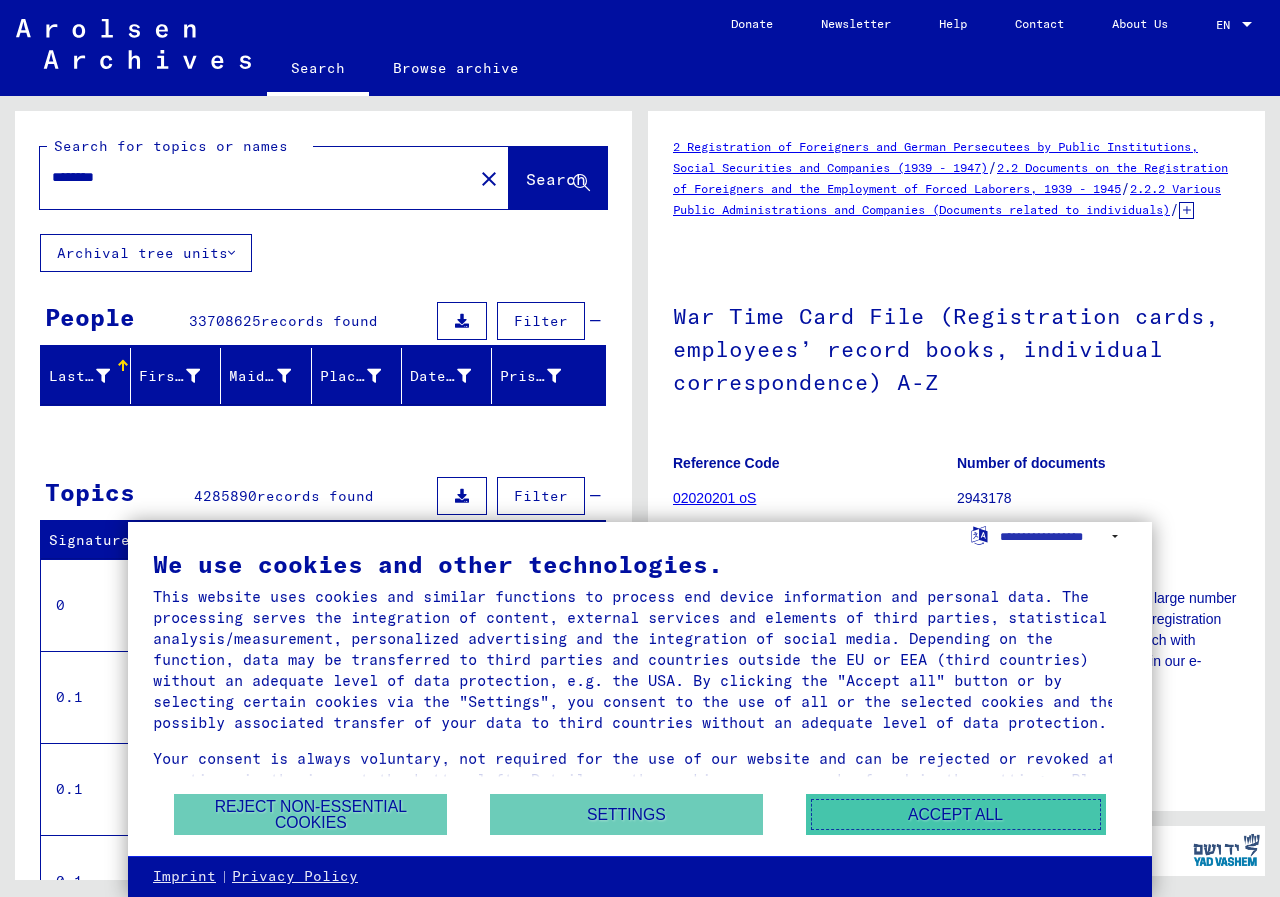 click on "Accept all" at bounding box center [956, 814] 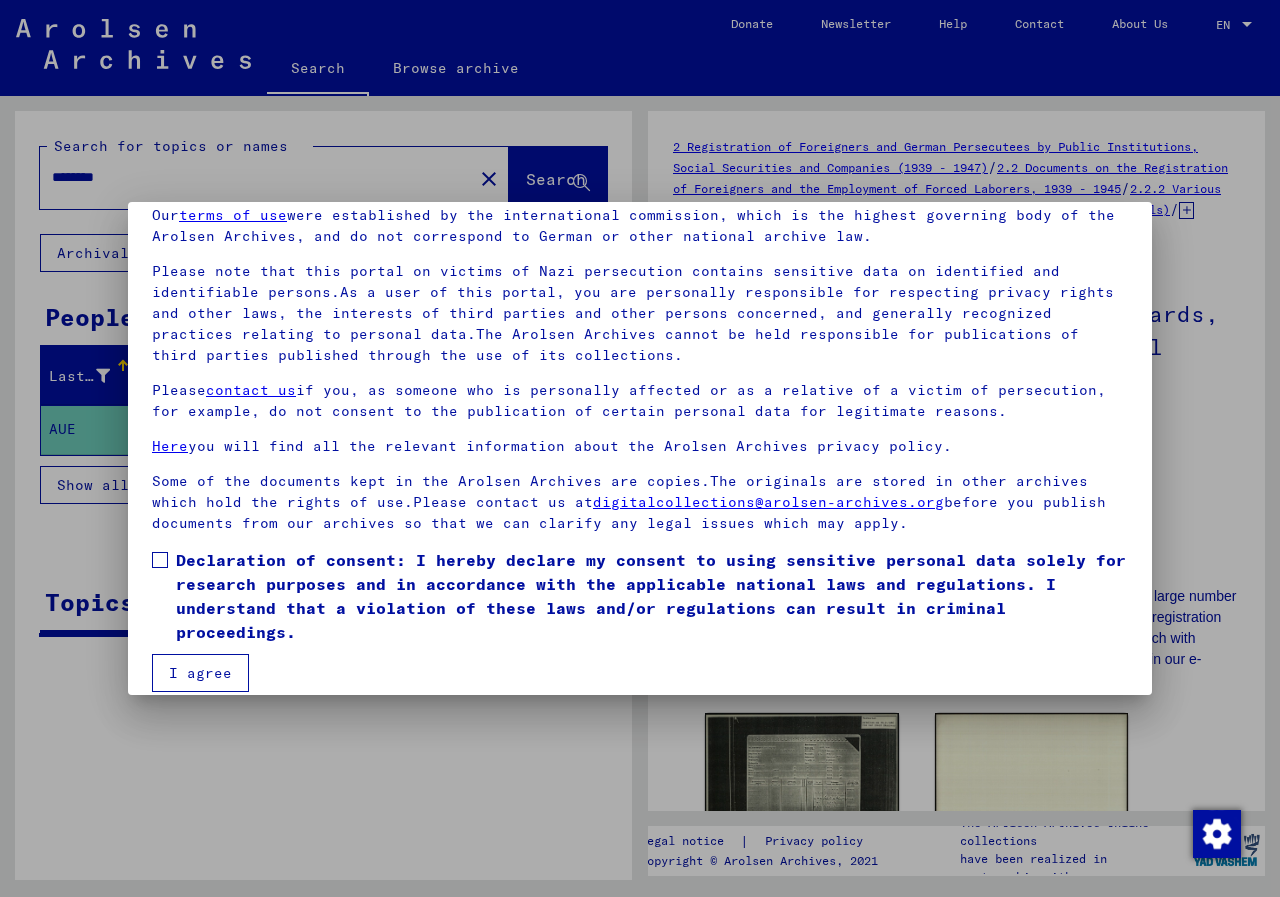 scroll, scrollTop: 108, scrollLeft: 0, axis: vertical 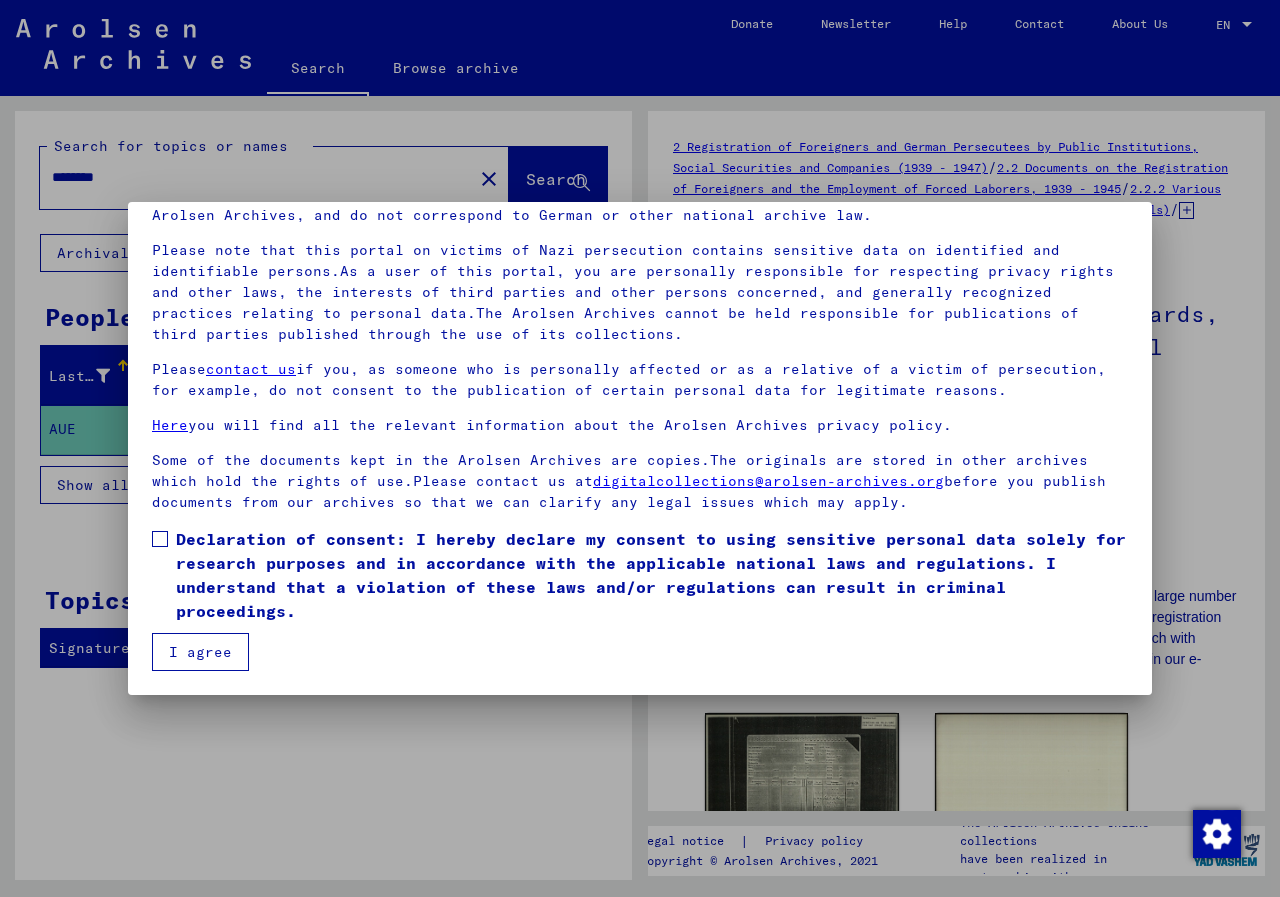 click at bounding box center [160, 539] 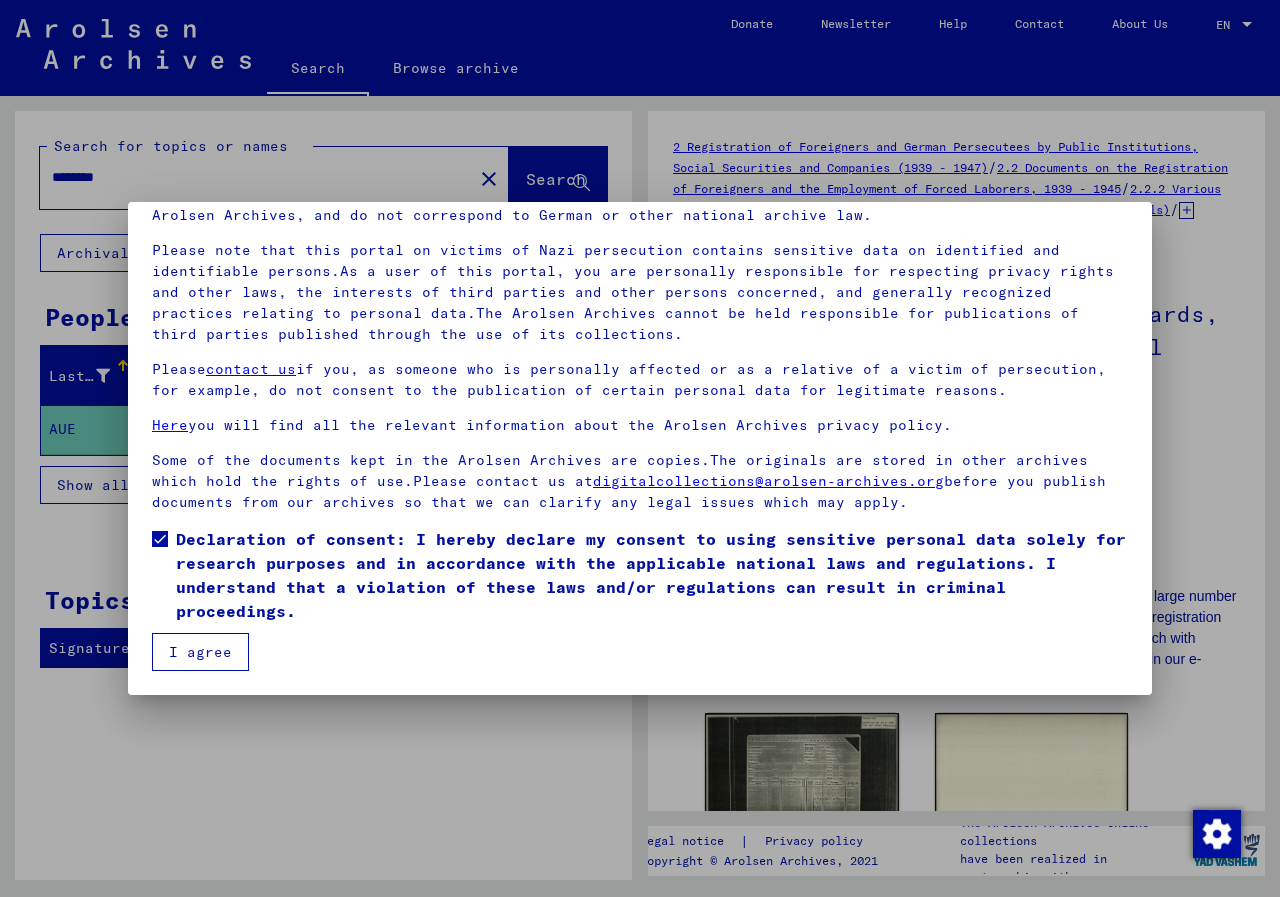 click on "I agree" at bounding box center (200, 652) 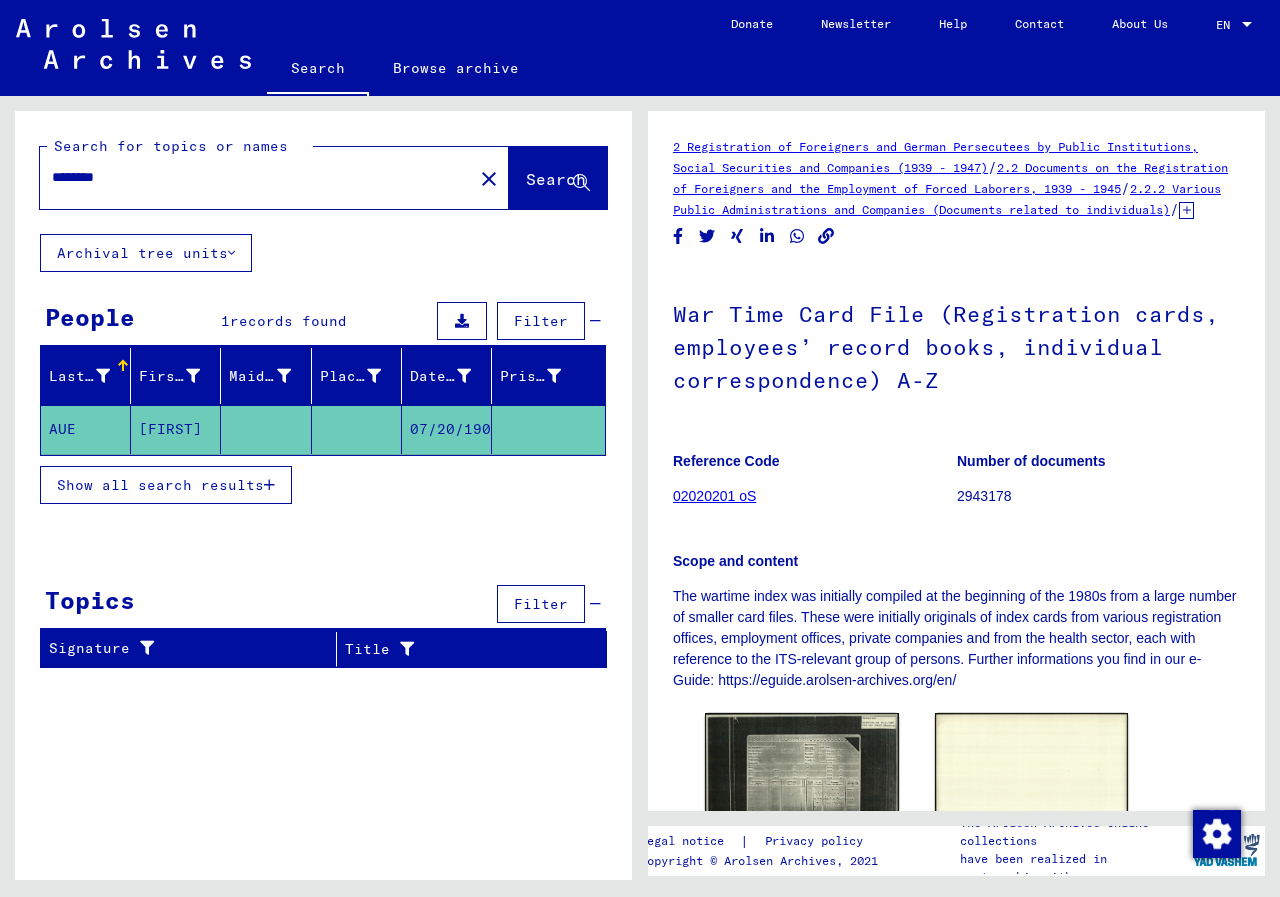 drag, startPoint x: 138, startPoint y: 179, endPoint x: 35, endPoint y: 180, distance: 103.00485 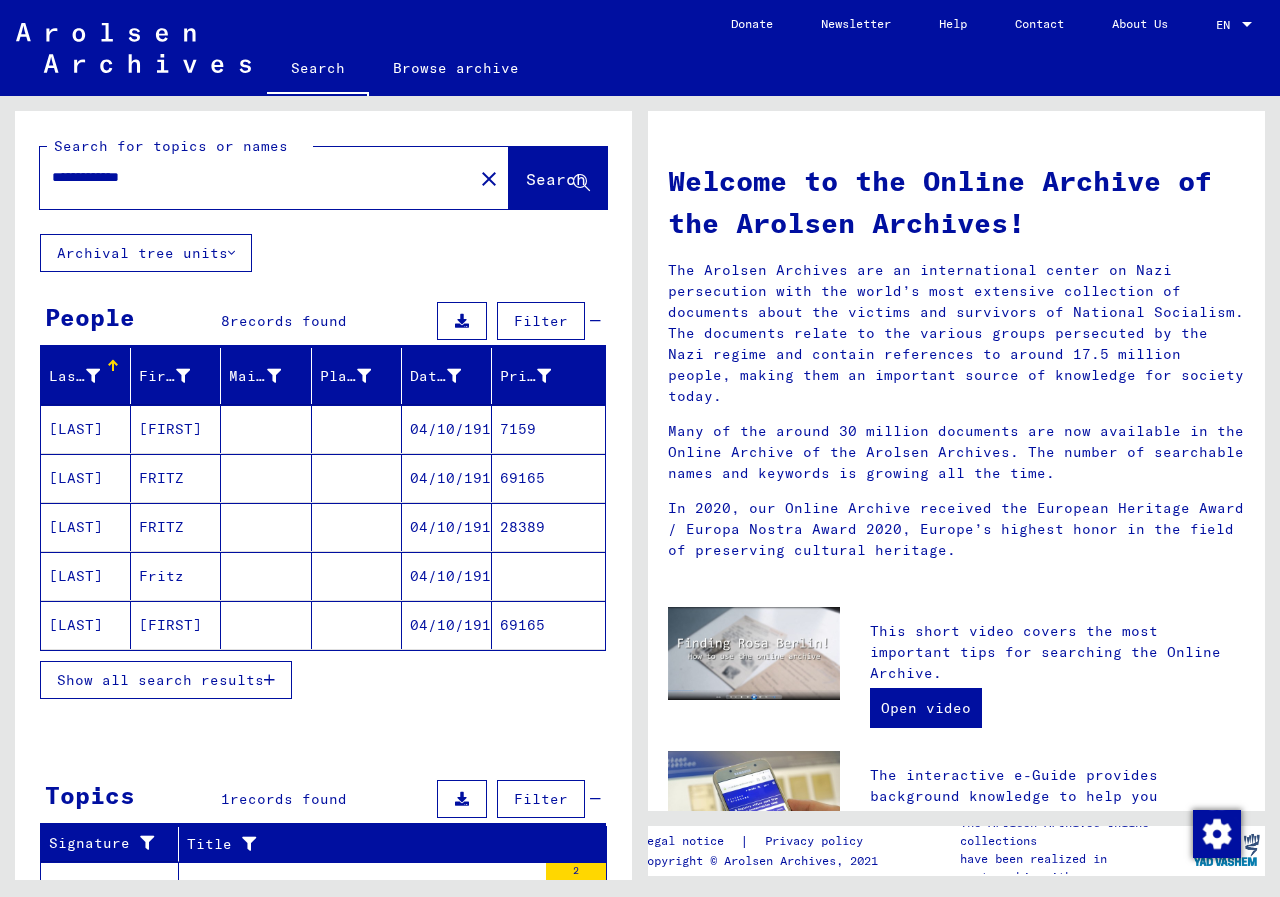 click on "[LAST]" at bounding box center (86, 478) 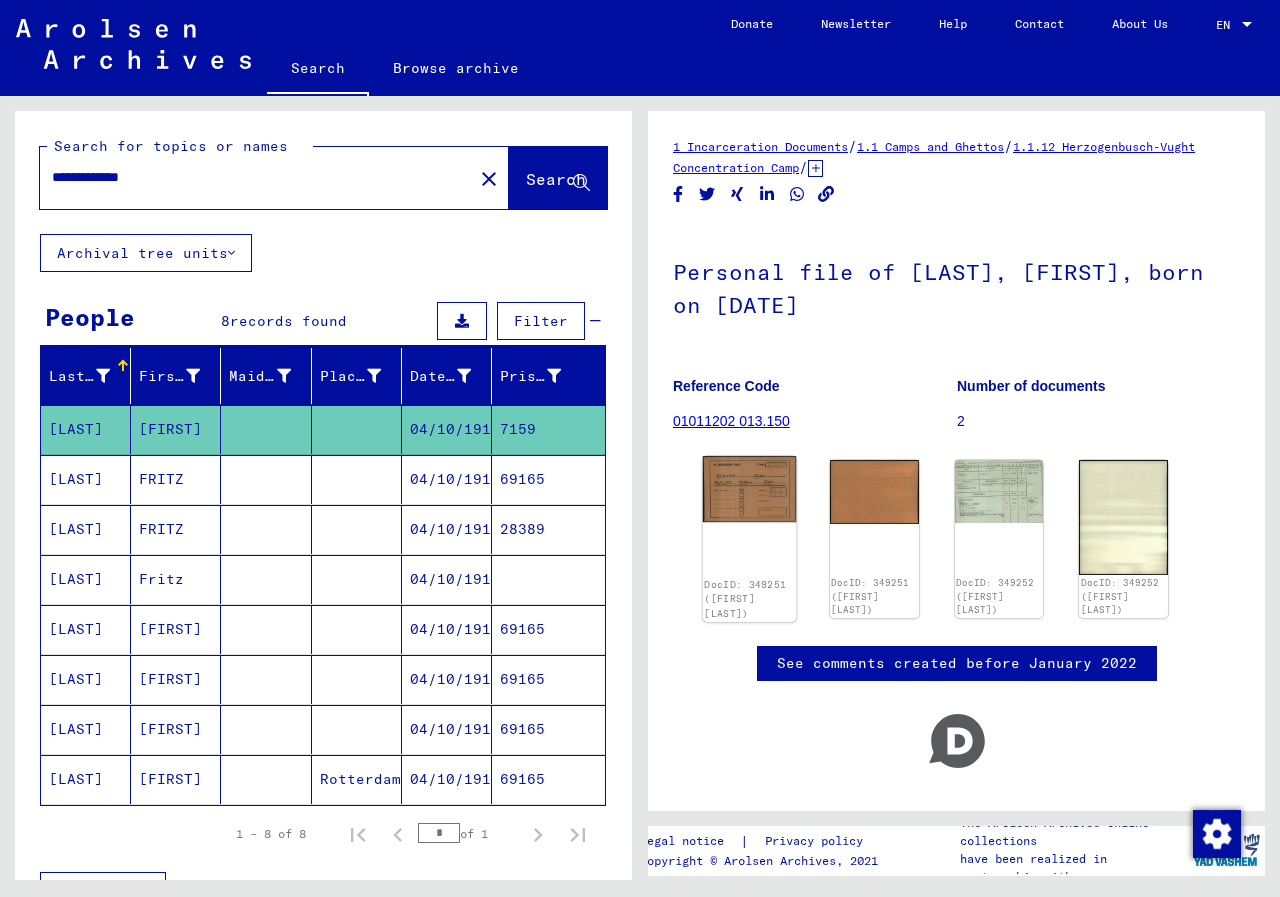 click 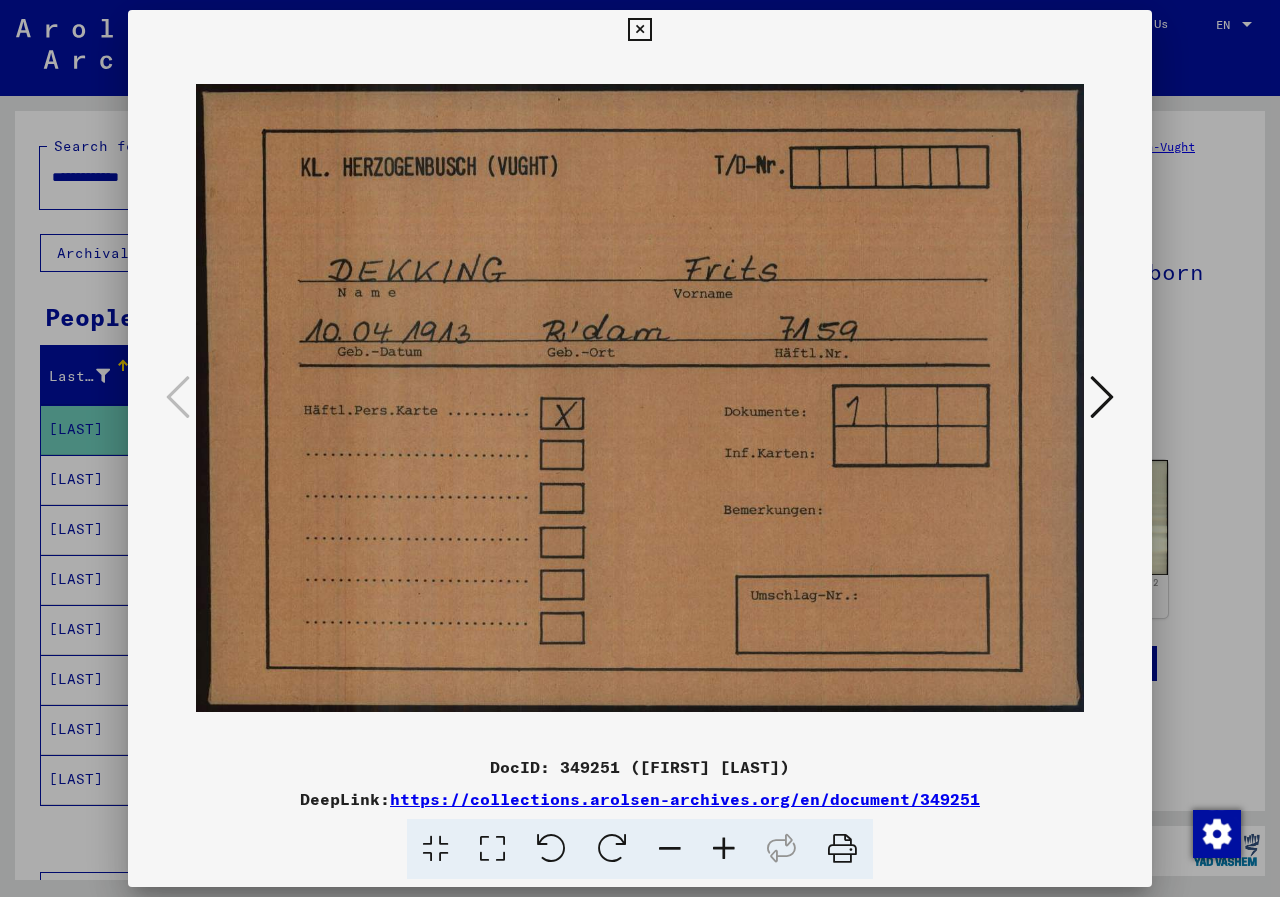 click at bounding box center [1102, 397] 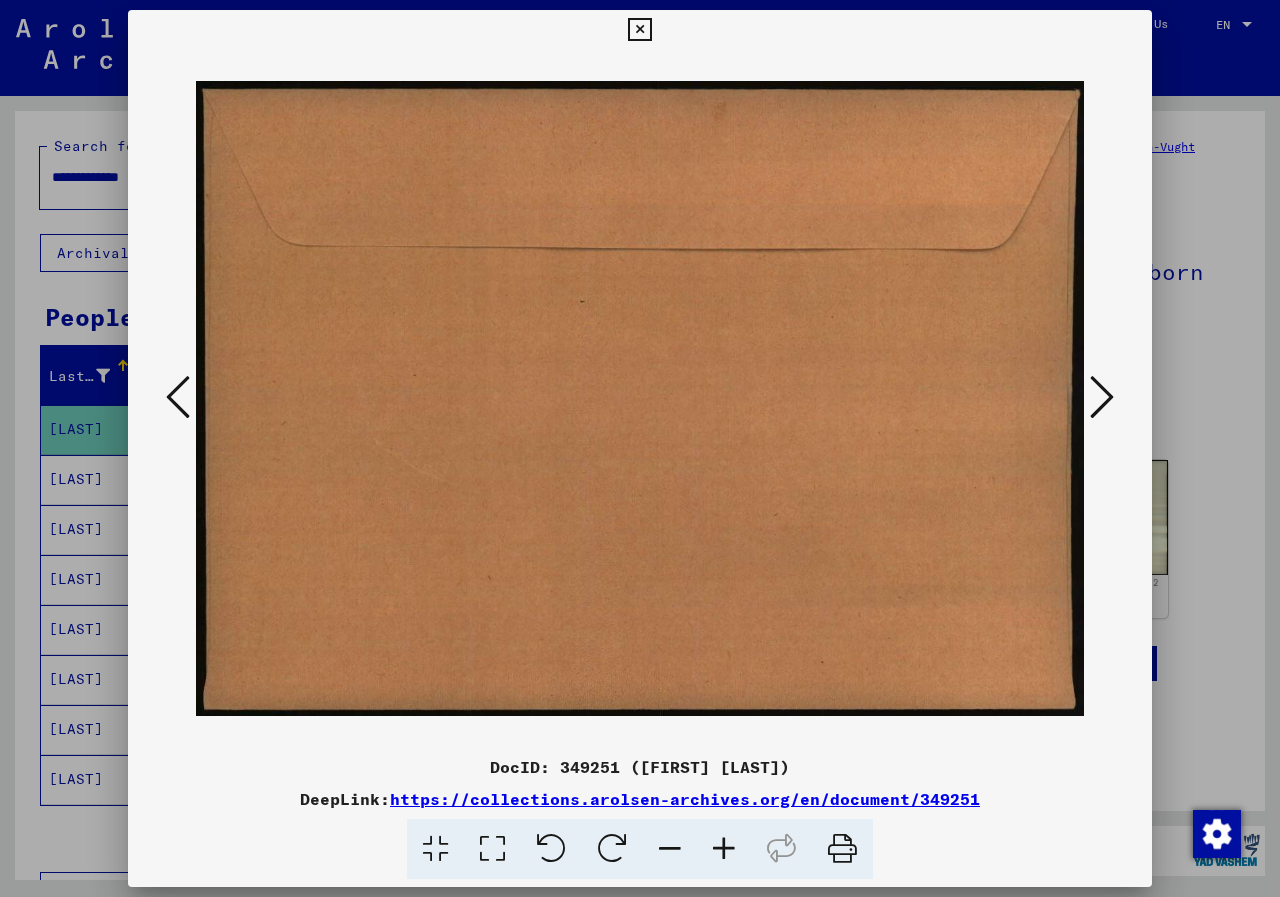 scroll, scrollTop: 0, scrollLeft: 0, axis: both 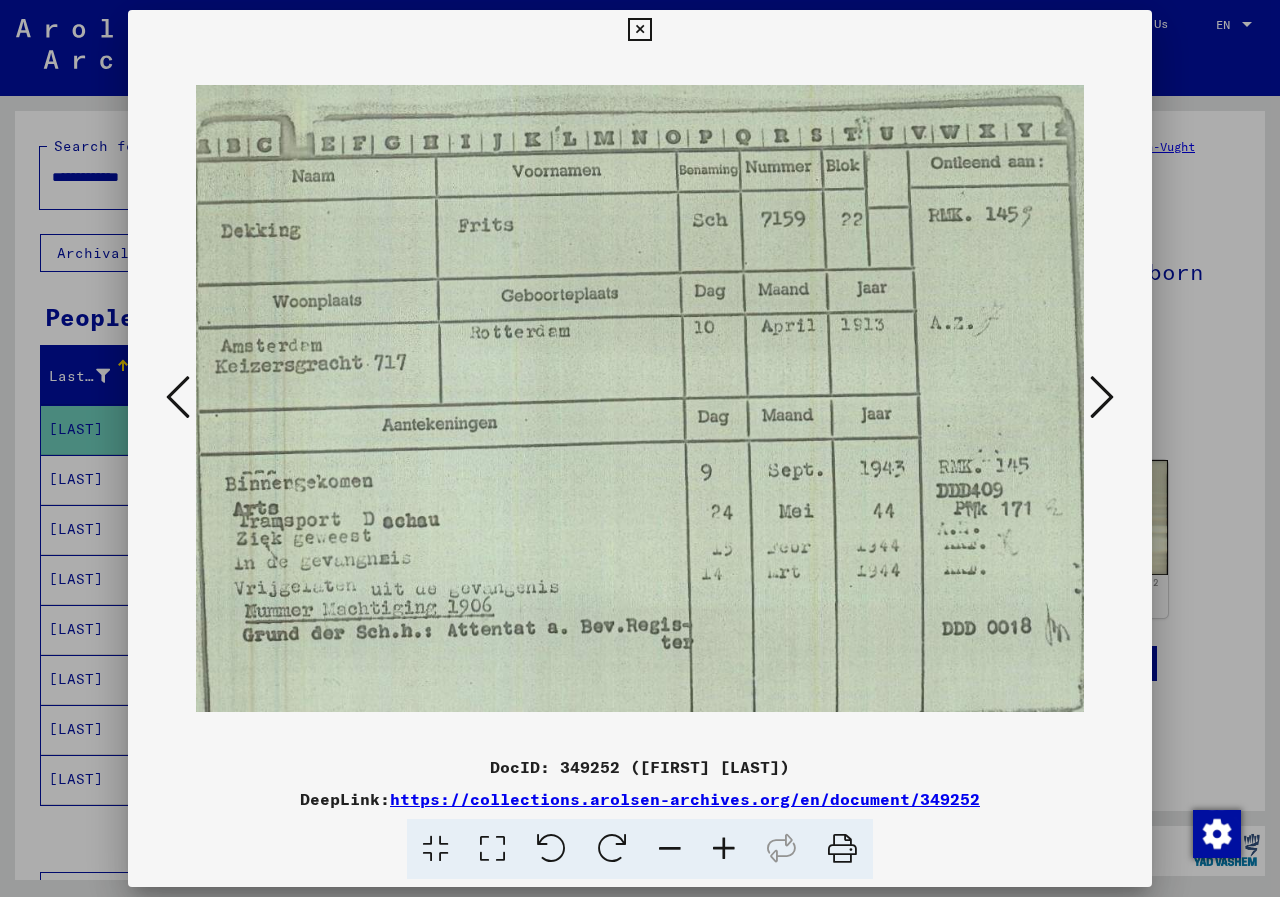 click at bounding box center [639, 30] 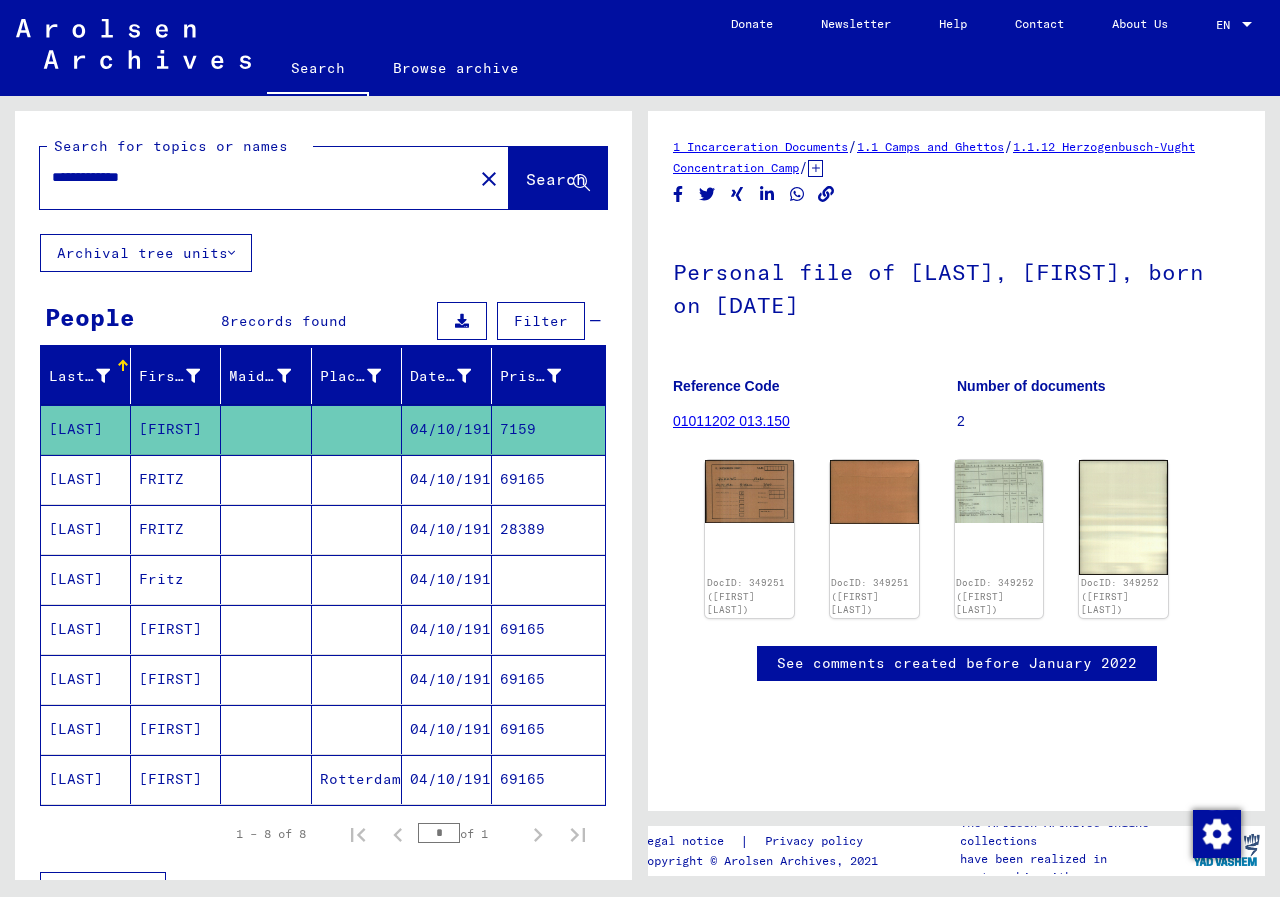 click on "[LAST]" at bounding box center [86, 529] 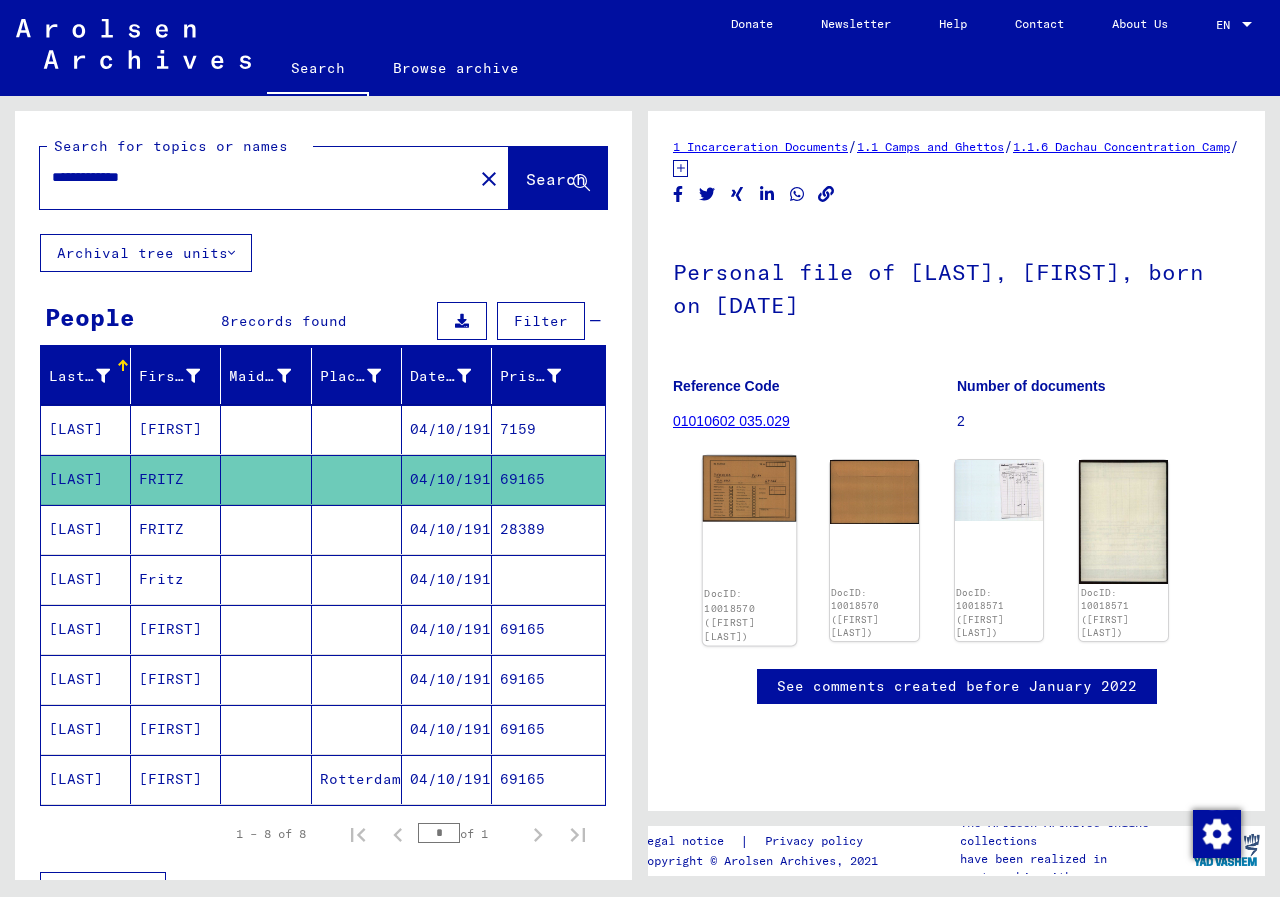 click 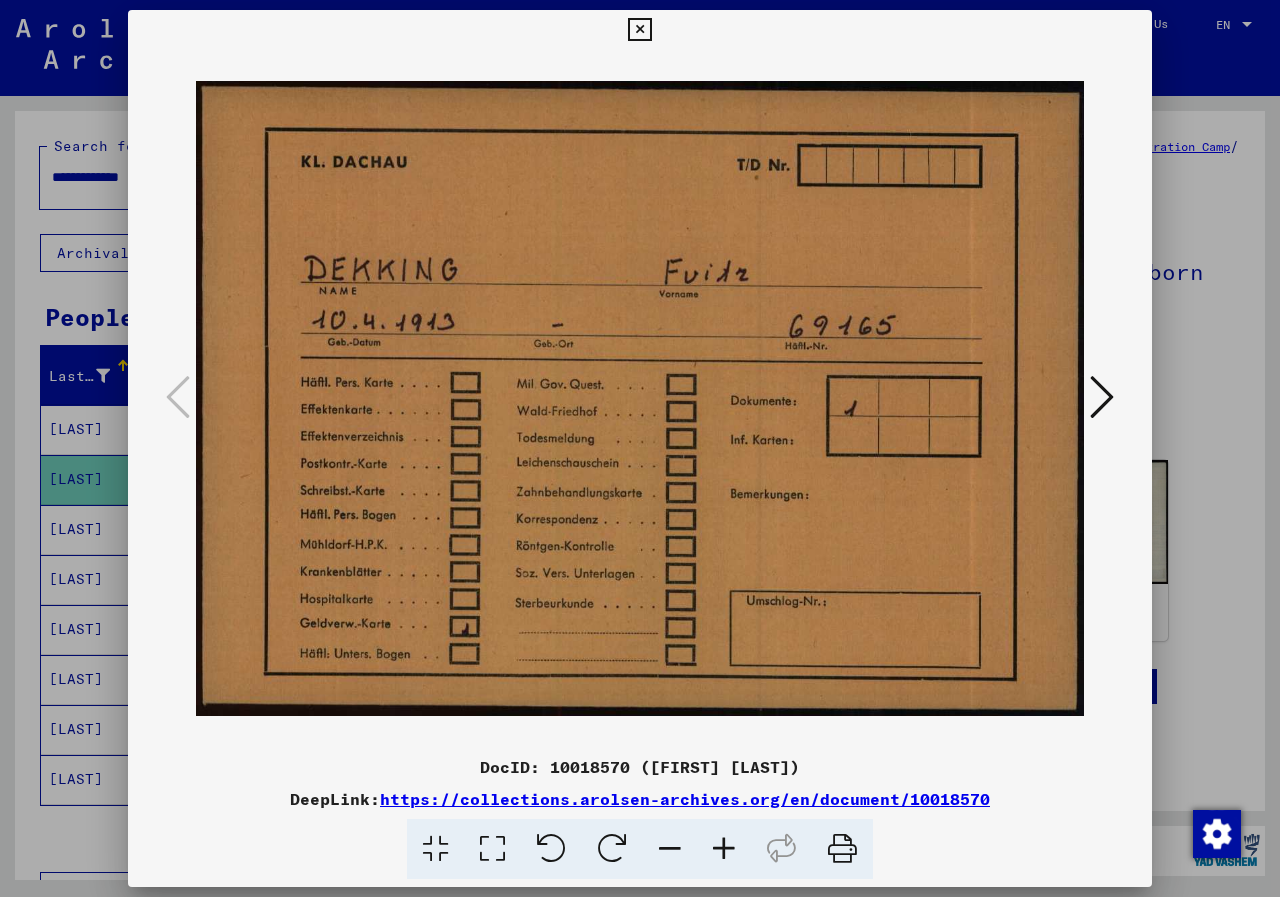 click at bounding box center [1102, 397] 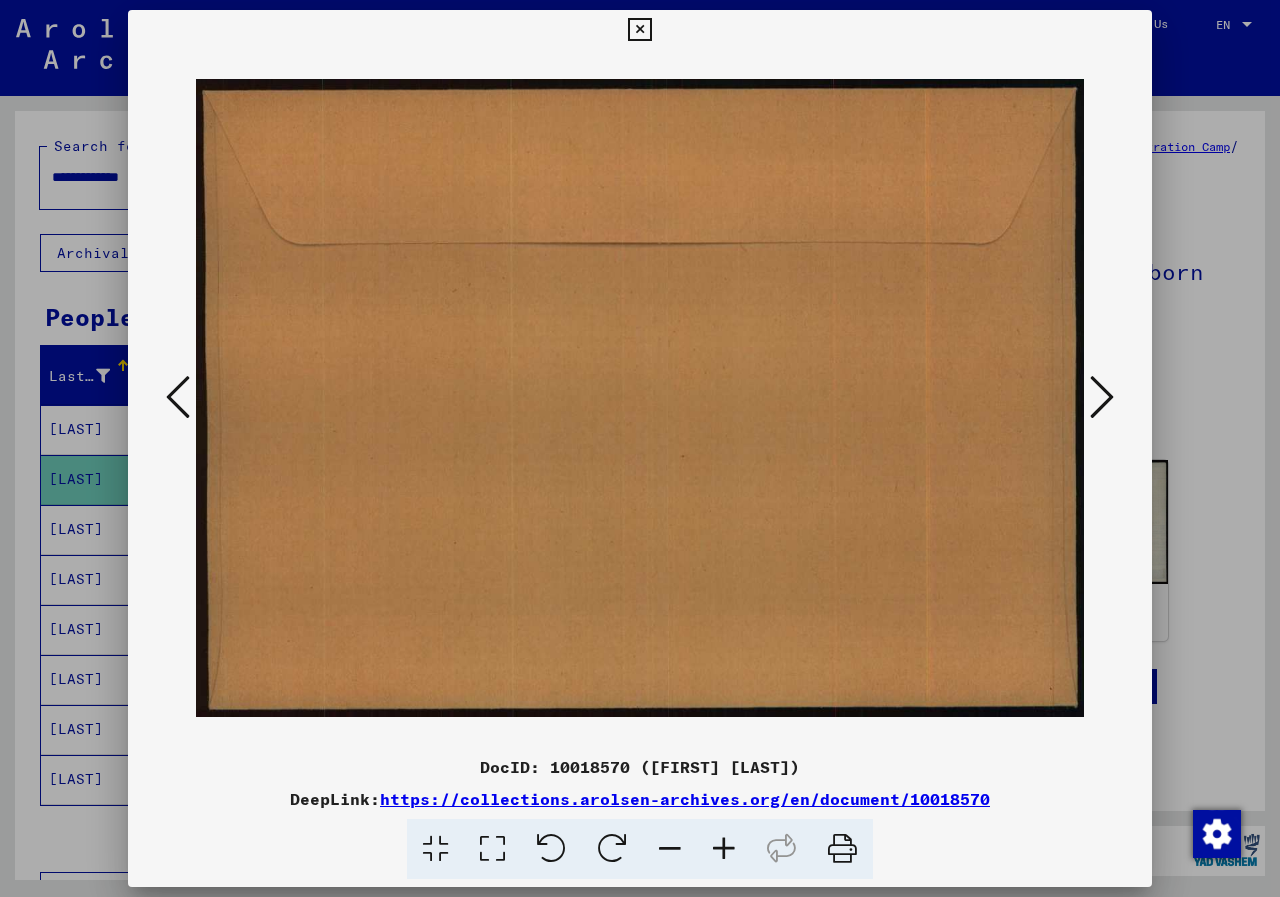 click at bounding box center (1102, 397) 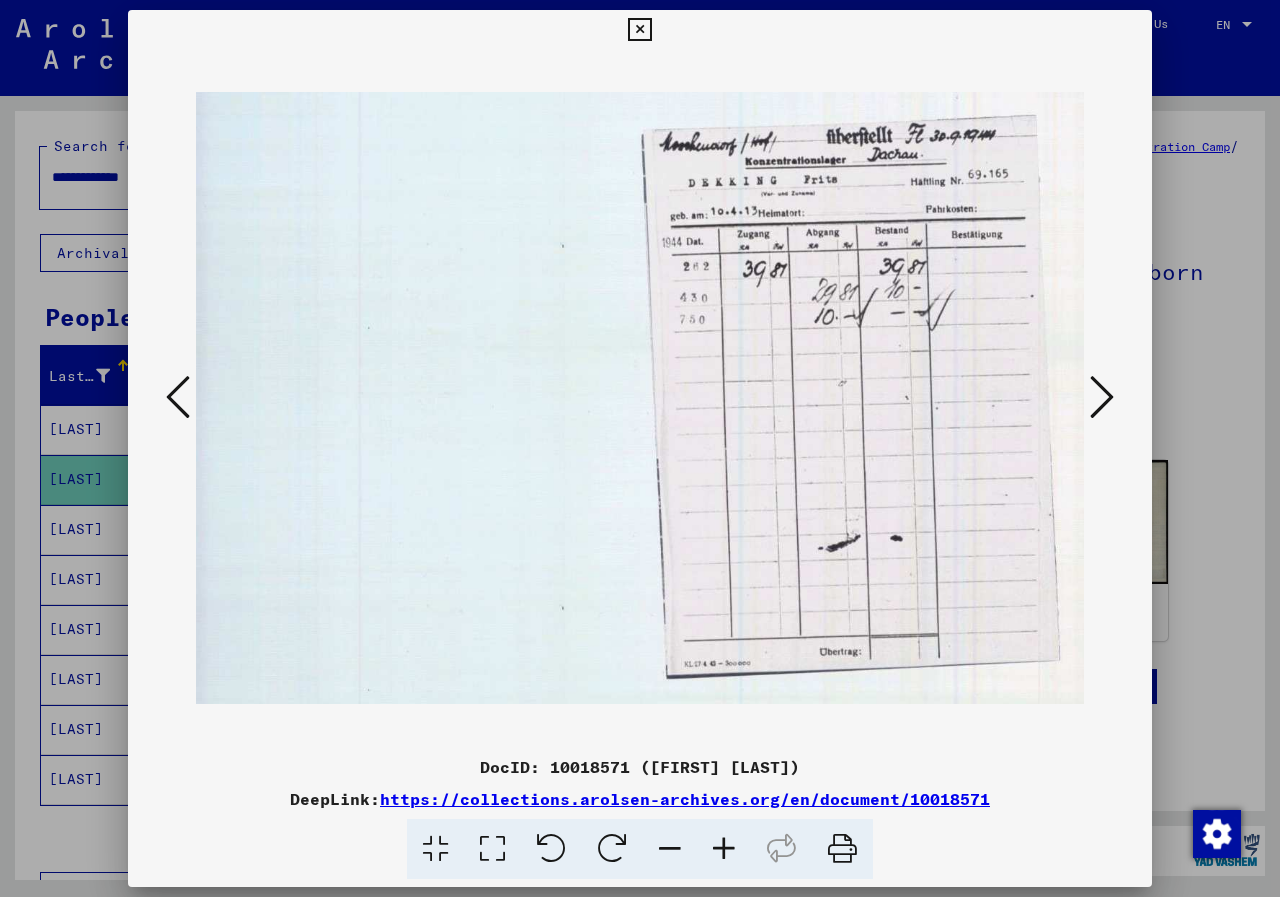 click at bounding box center [639, 30] 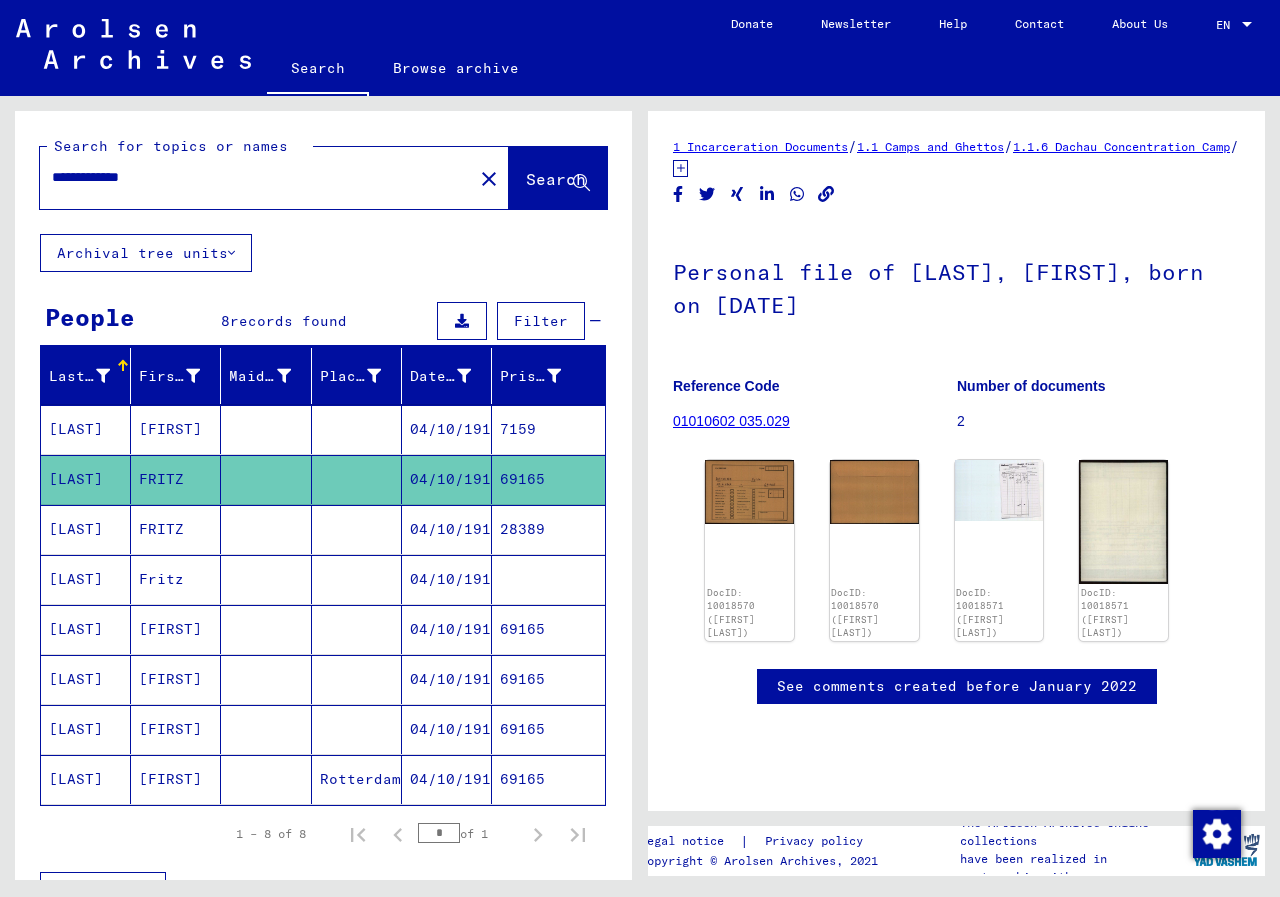 click on "[LAST]" at bounding box center [86, 579] 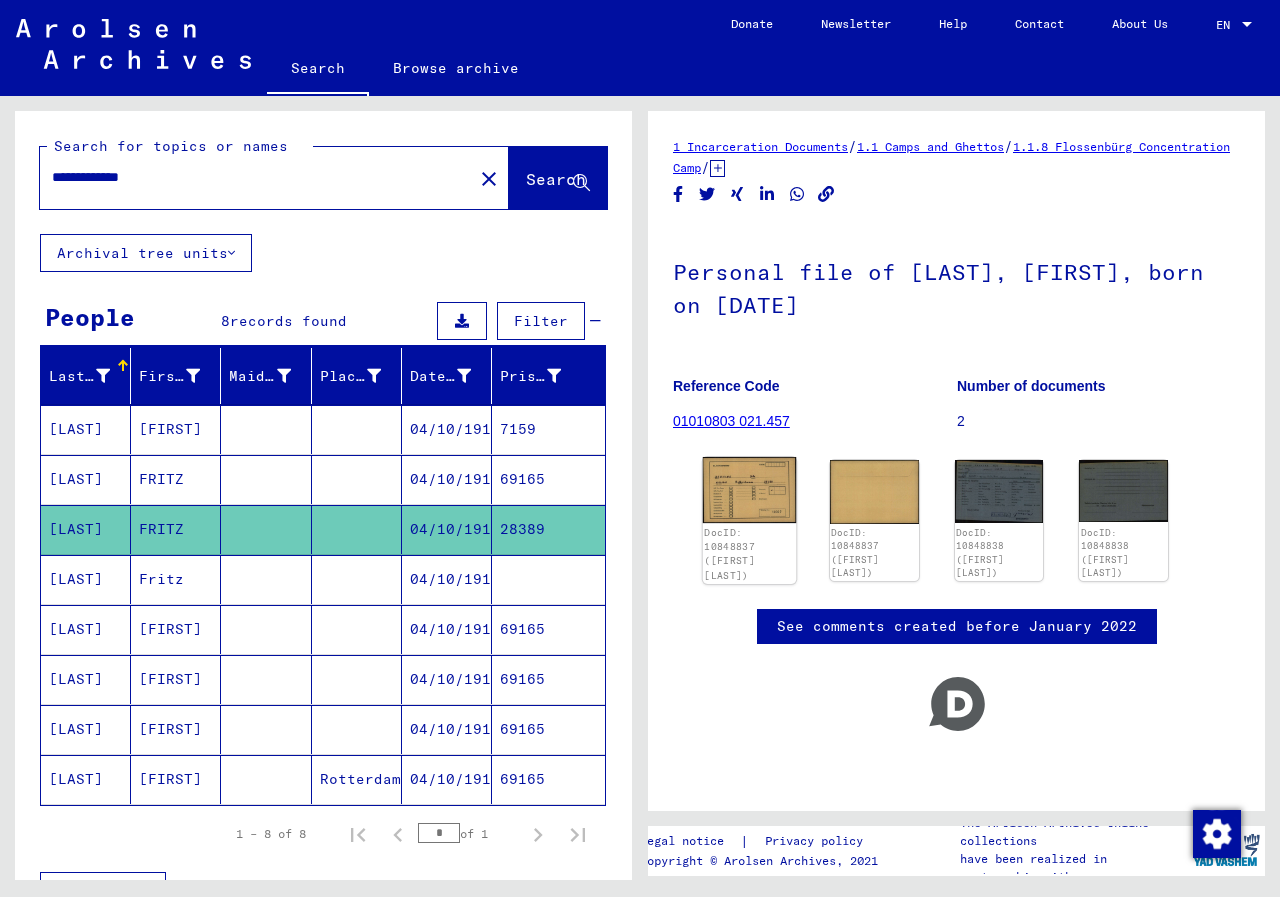 click 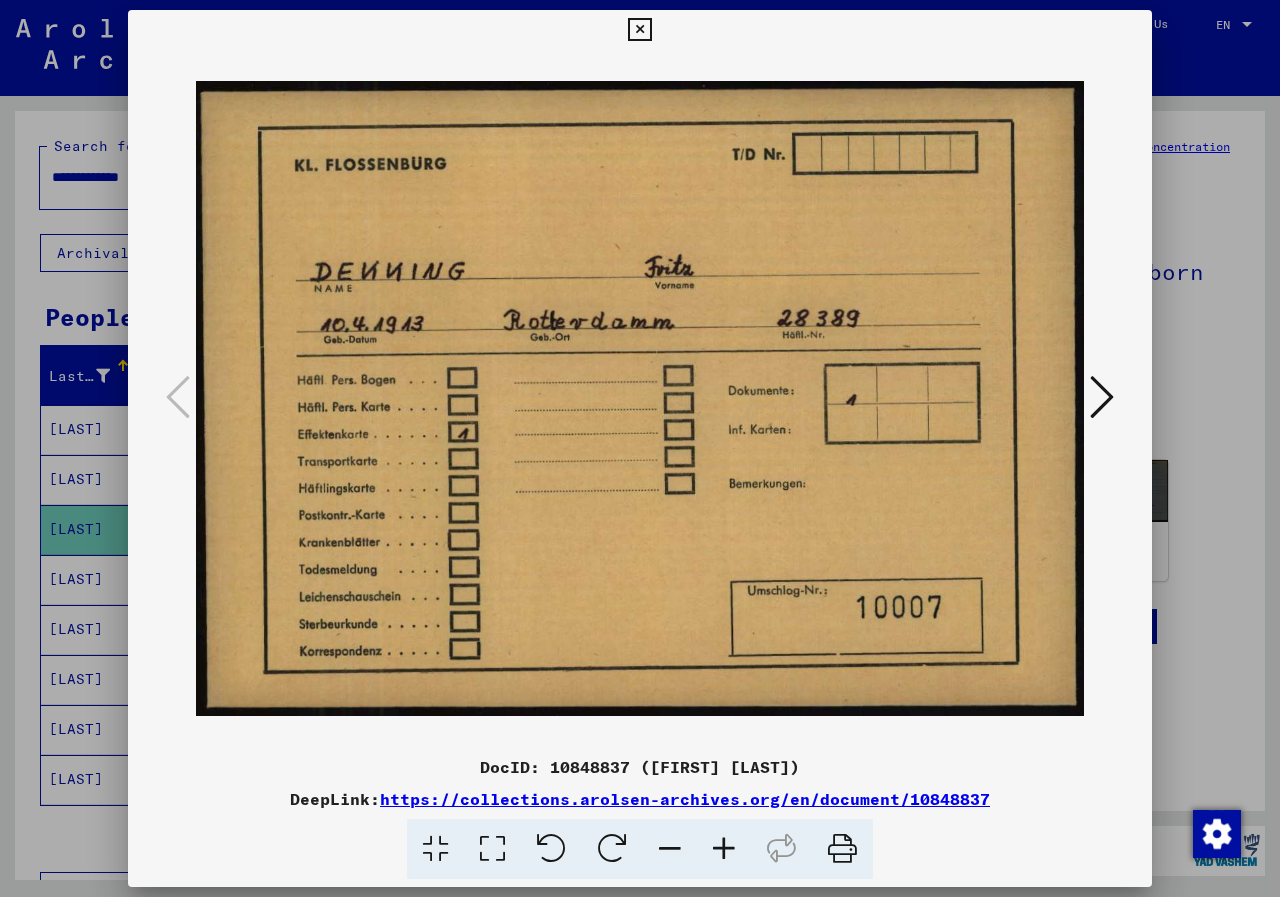 scroll, scrollTop: 0, scrollLeft: 0, axis: both 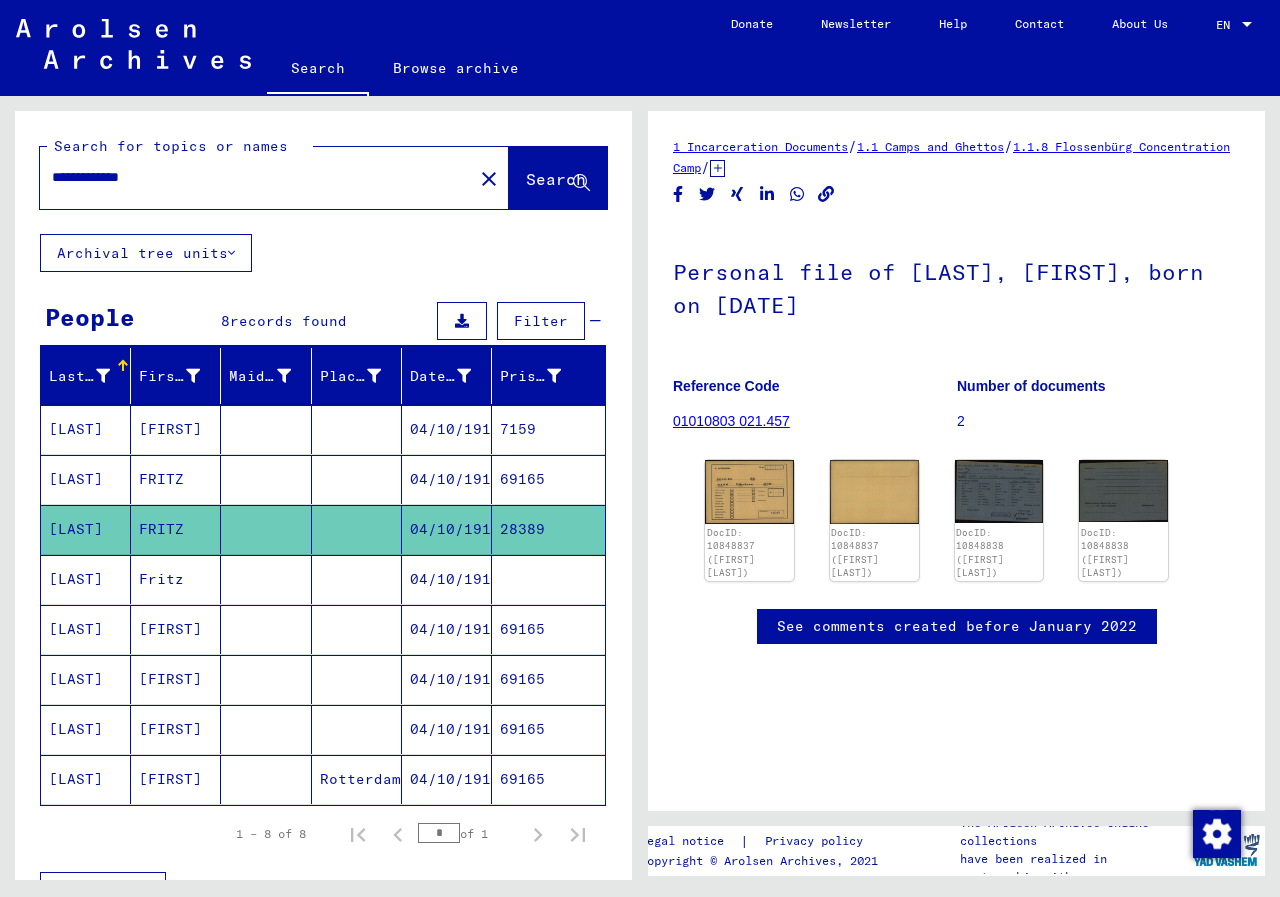 click on "[LAST]" at bounding box center [86, 629] 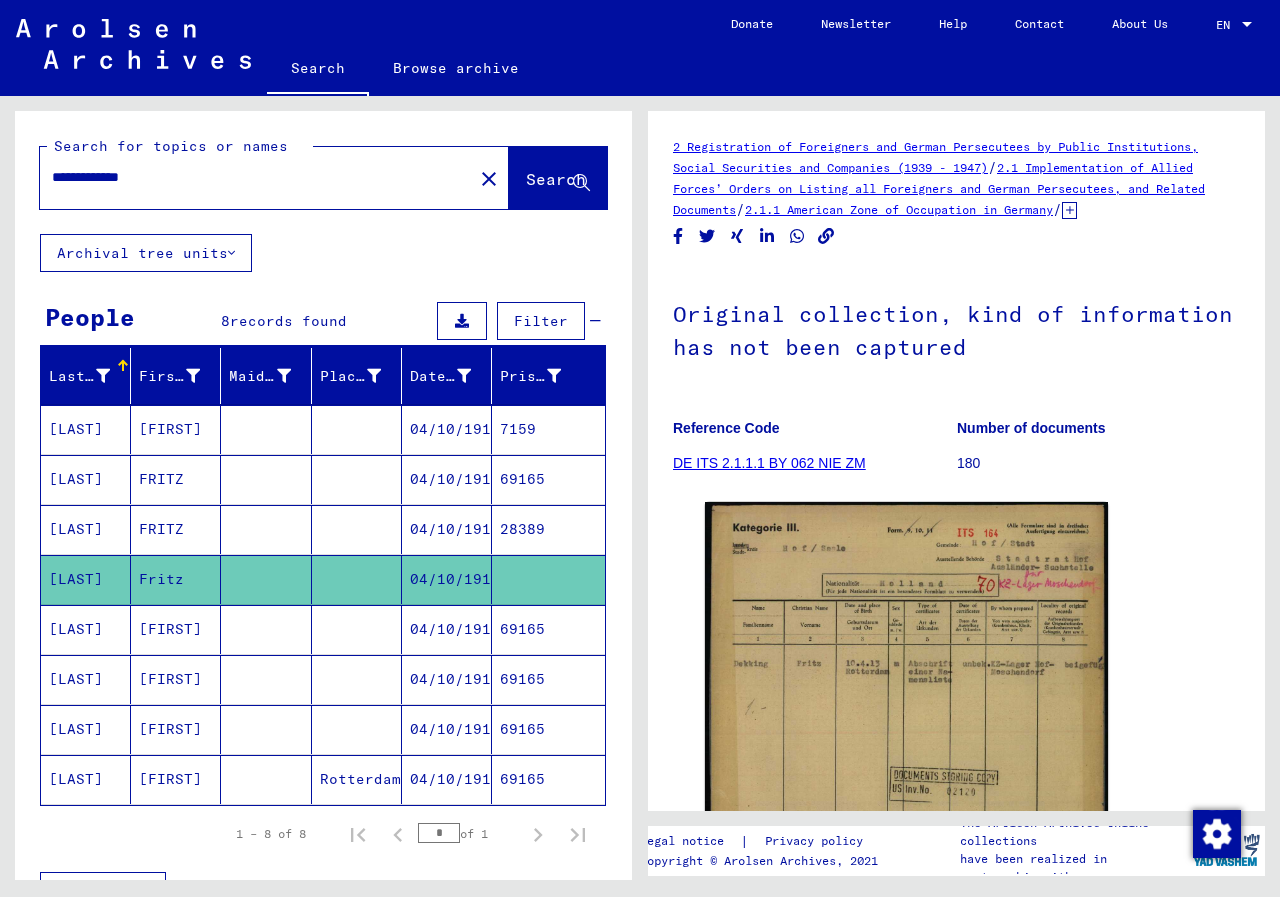 scroll, scrollTop: 0, scrollLeft: 0, axis: both 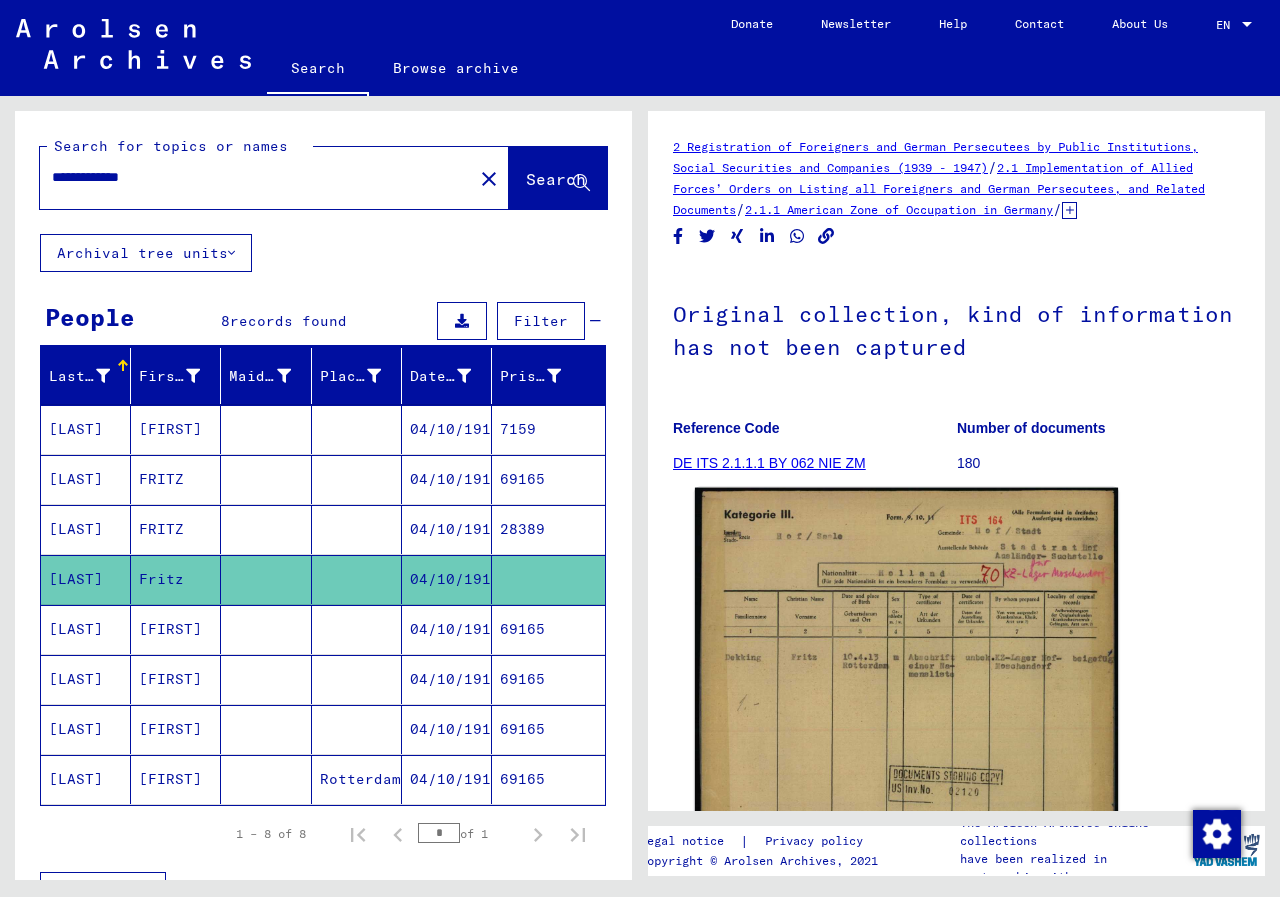 click 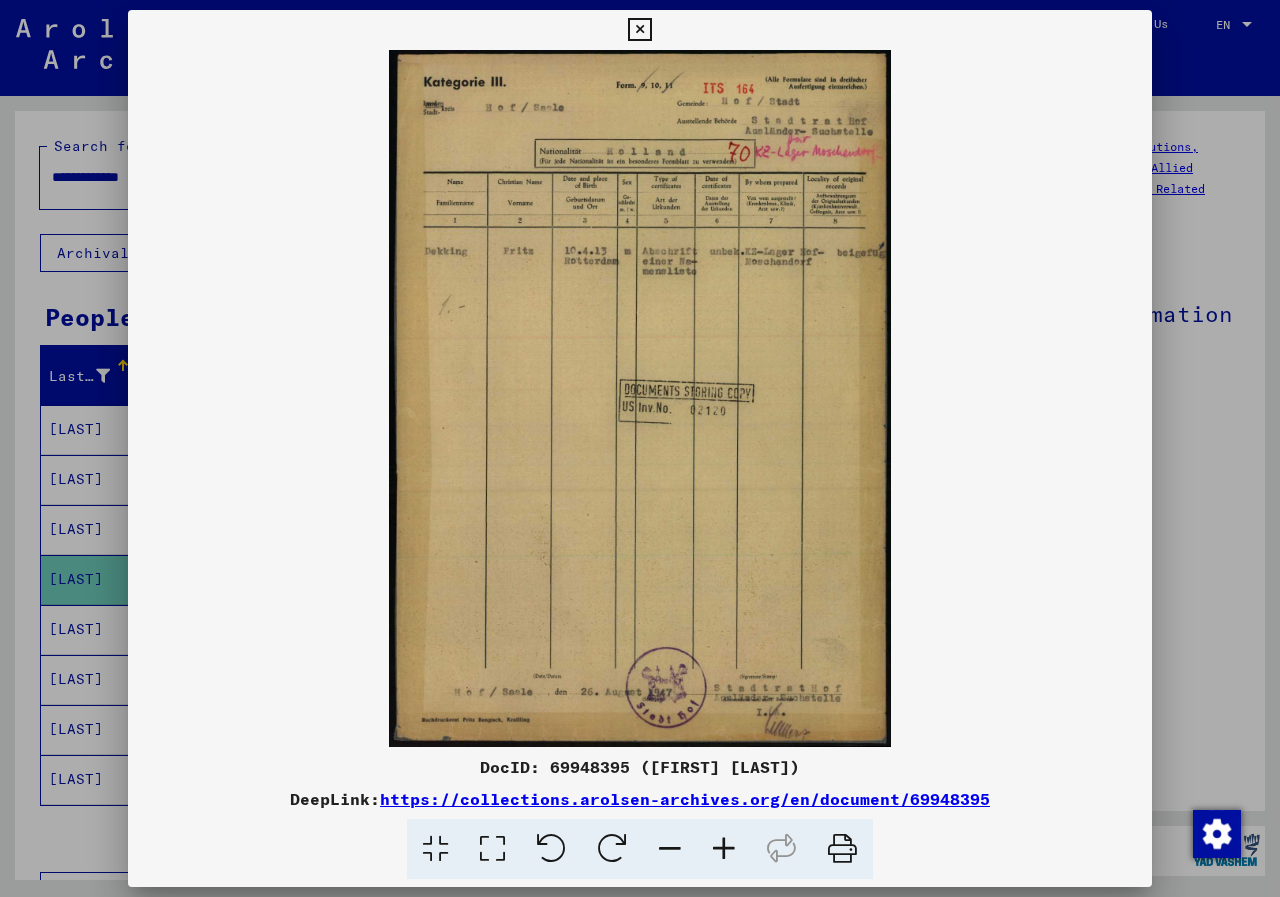 click at bounding box center [639, 30] 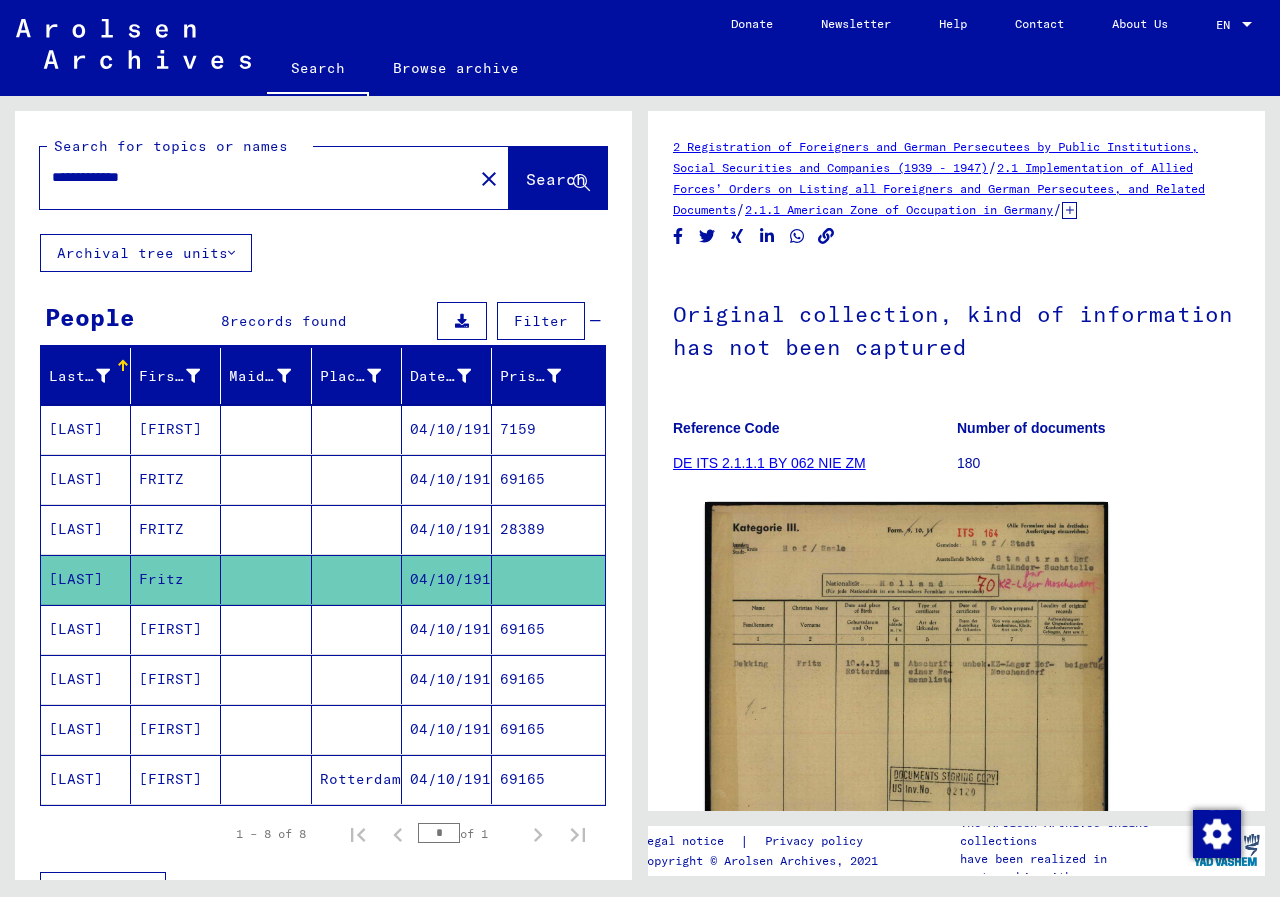 click on "[LAST]" at bounding box center (86, 679) 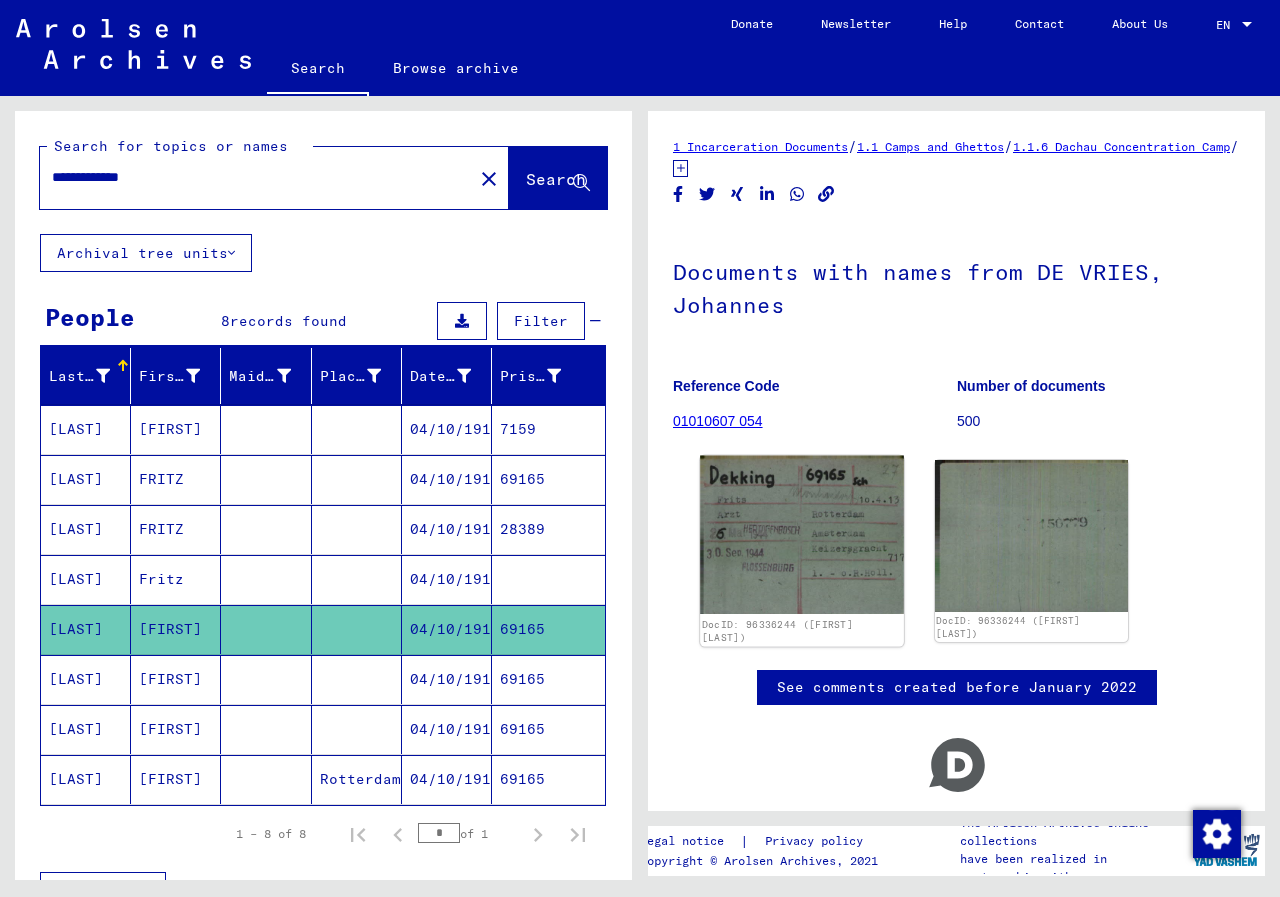 click 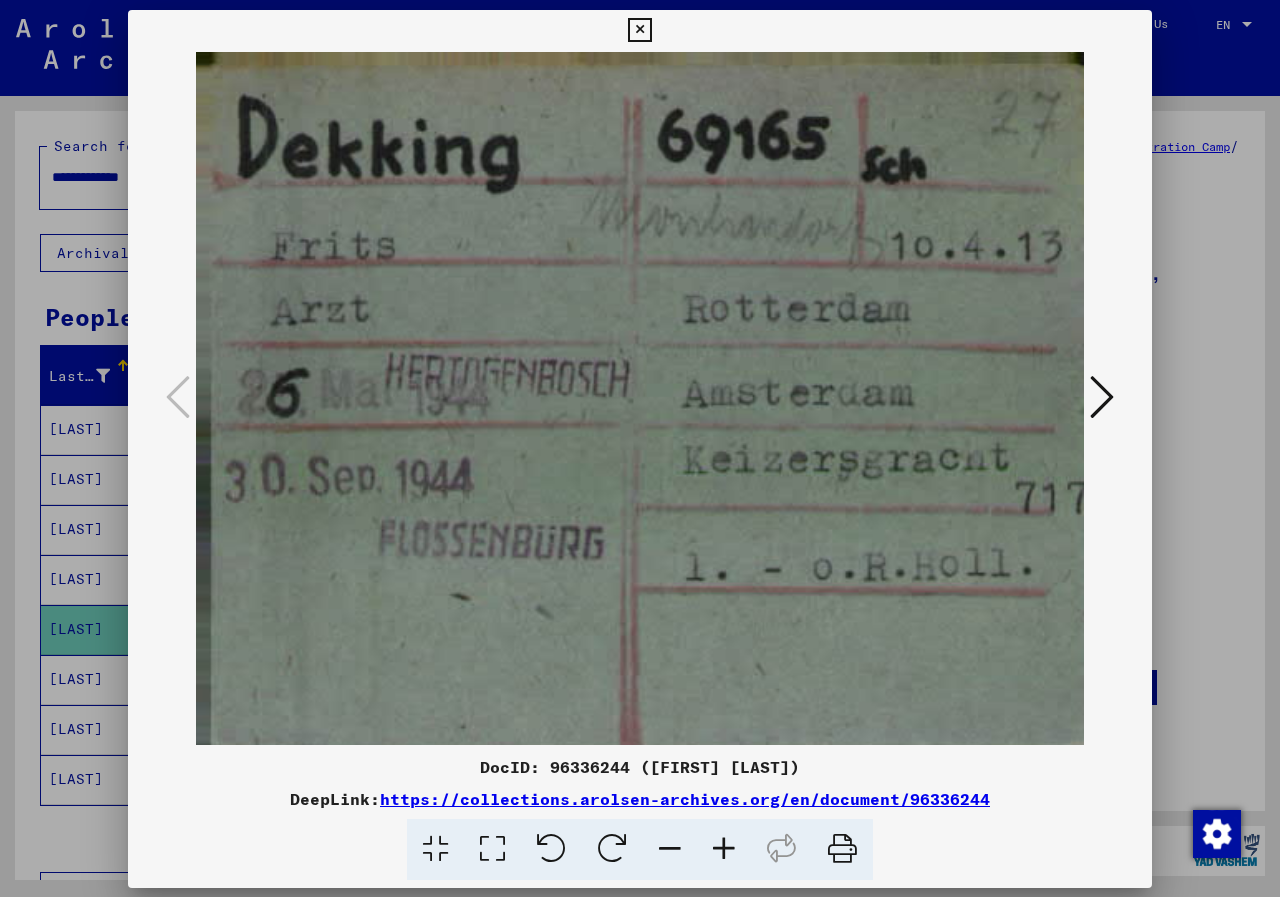 scroll, scrollTop: 0, scrollLeft: 0, axis: both 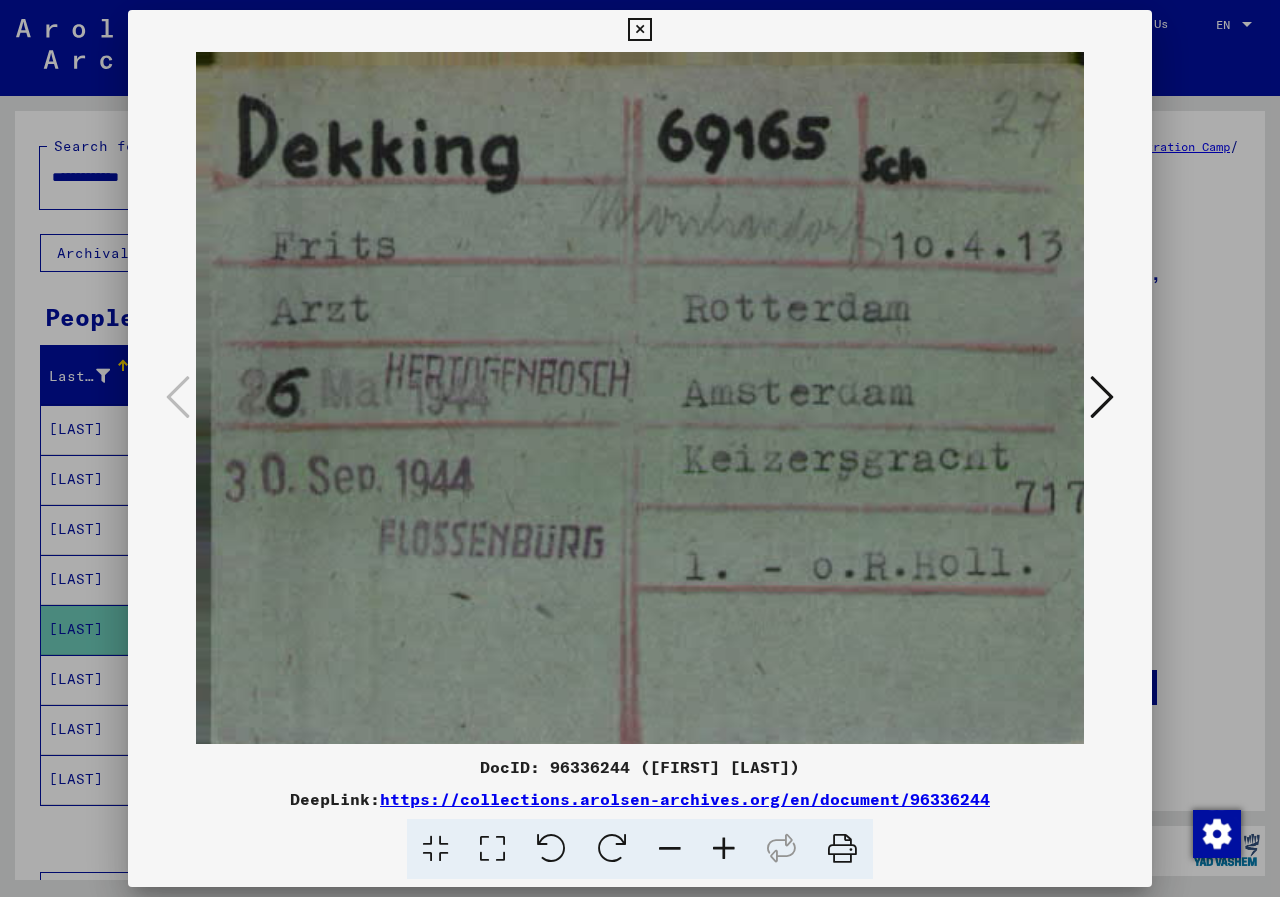 click at bounding box center [639, 30] 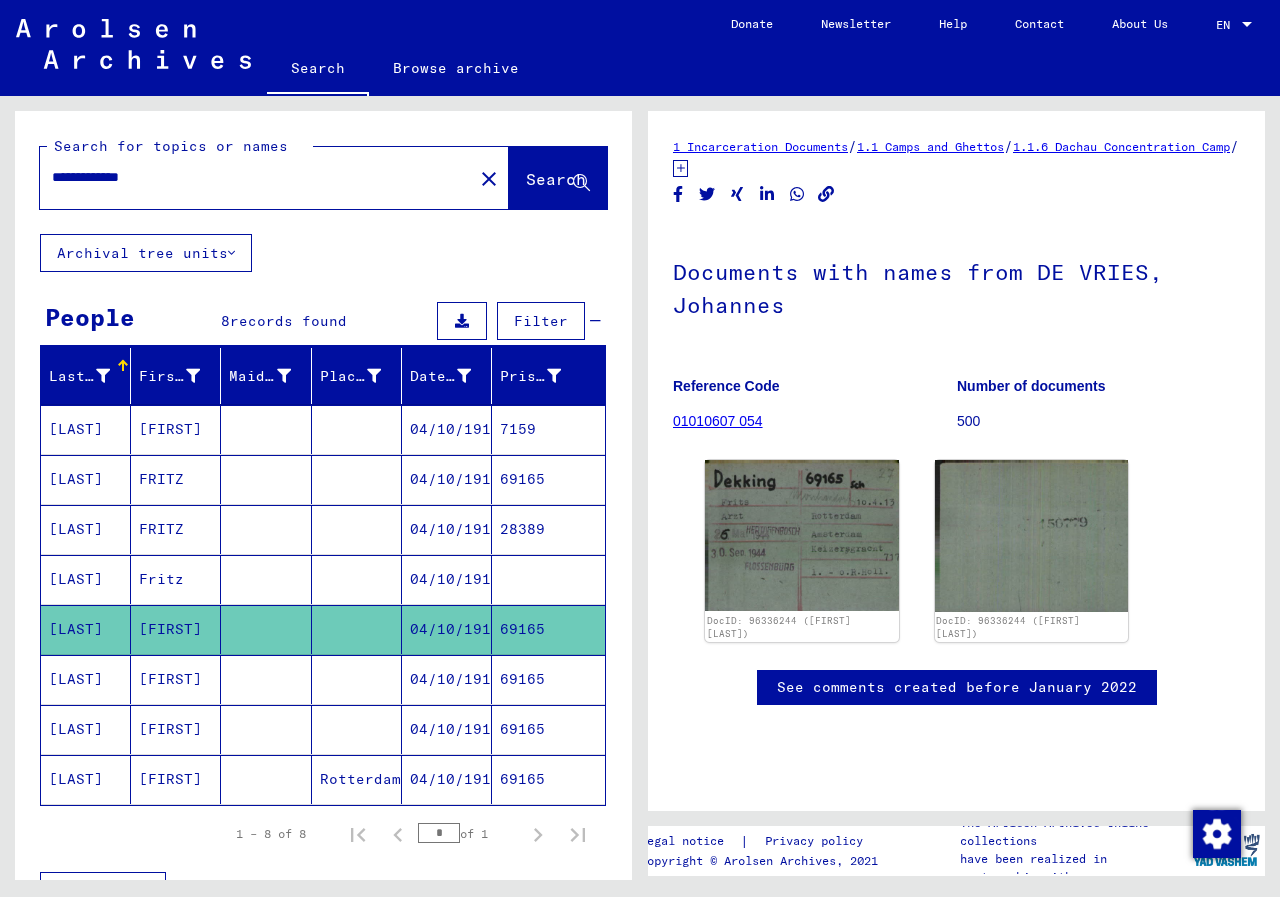 click on "[LAST]" at bounding box center (86, 729) 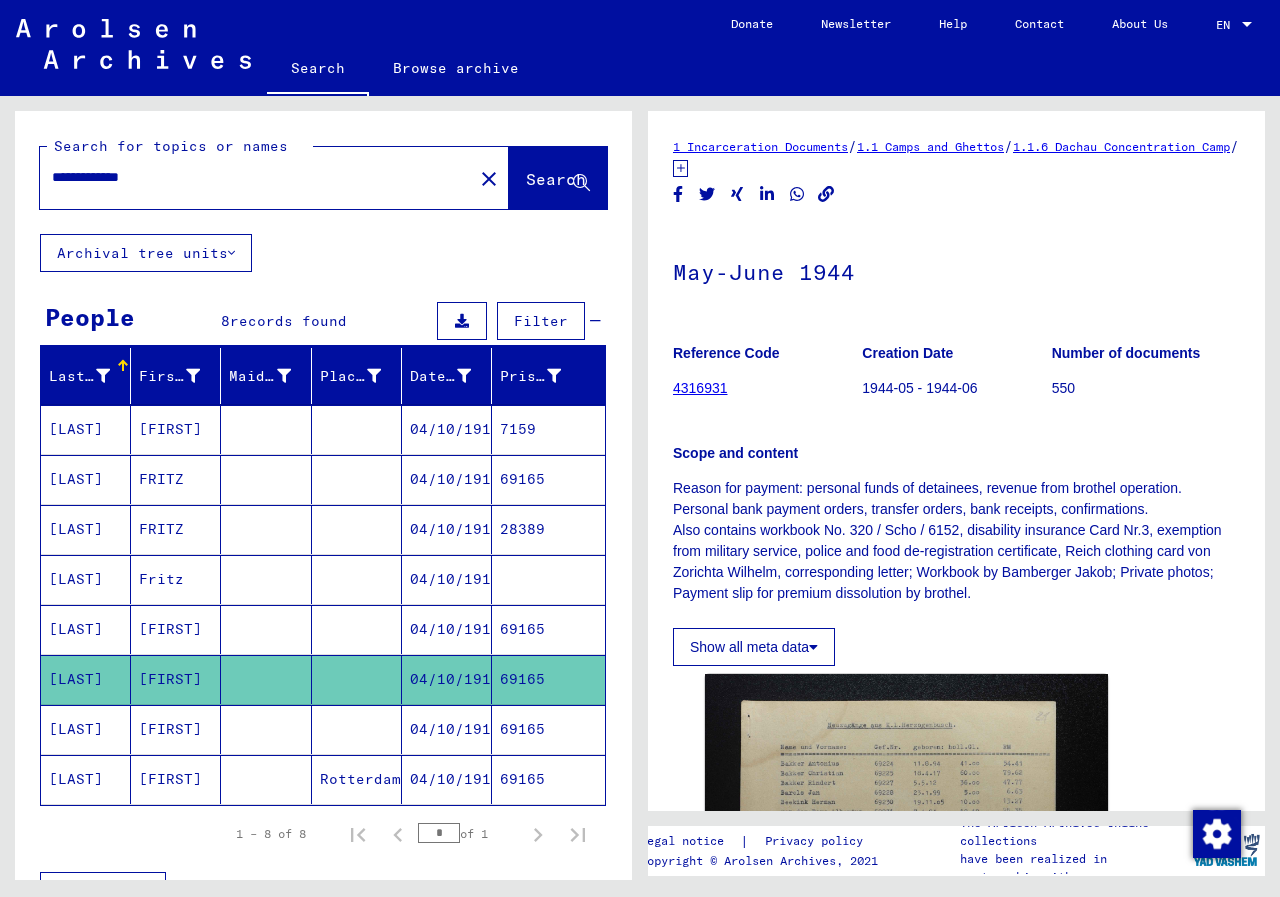 scroll, scrollTop: 0, scrollLeft: 0, axis: both 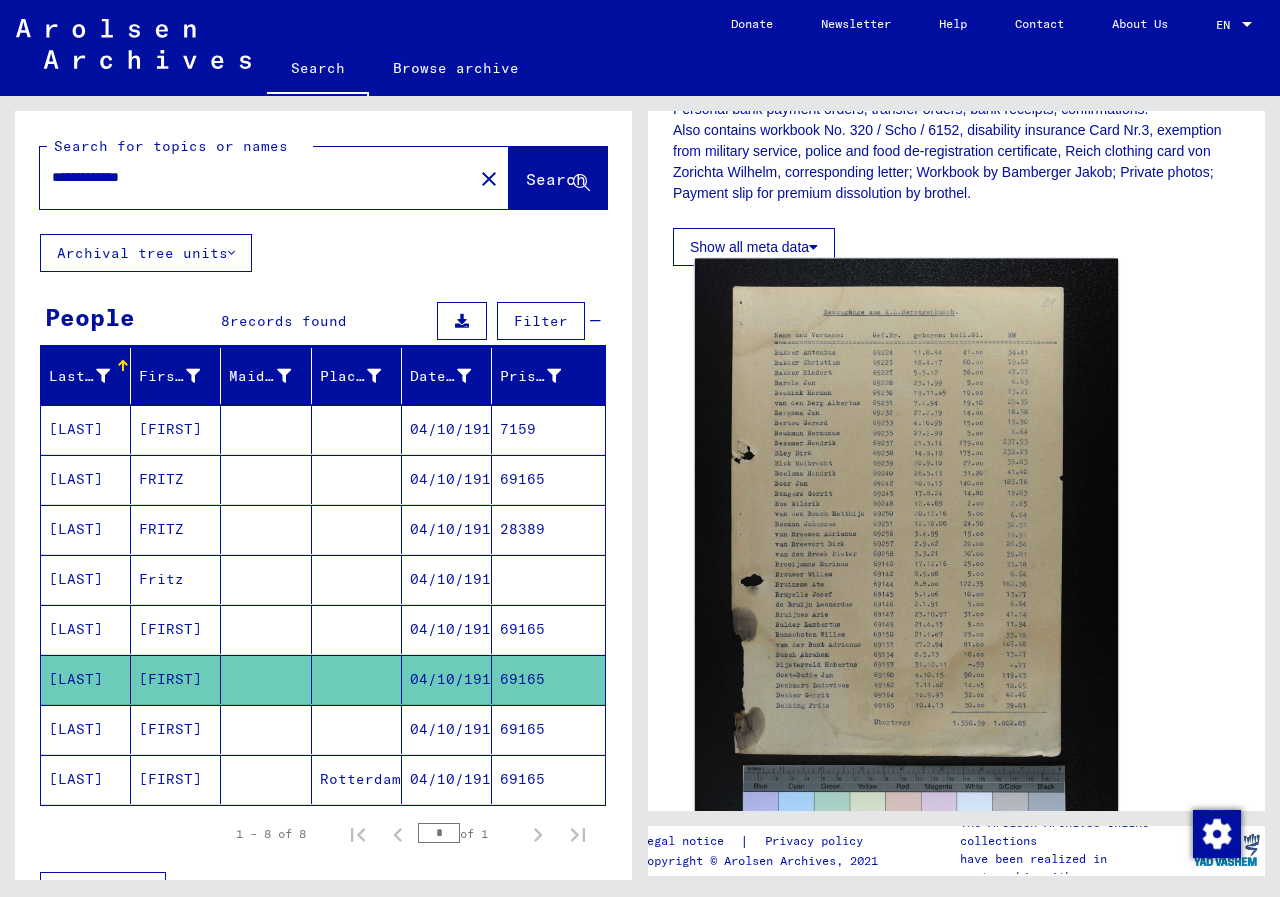 click 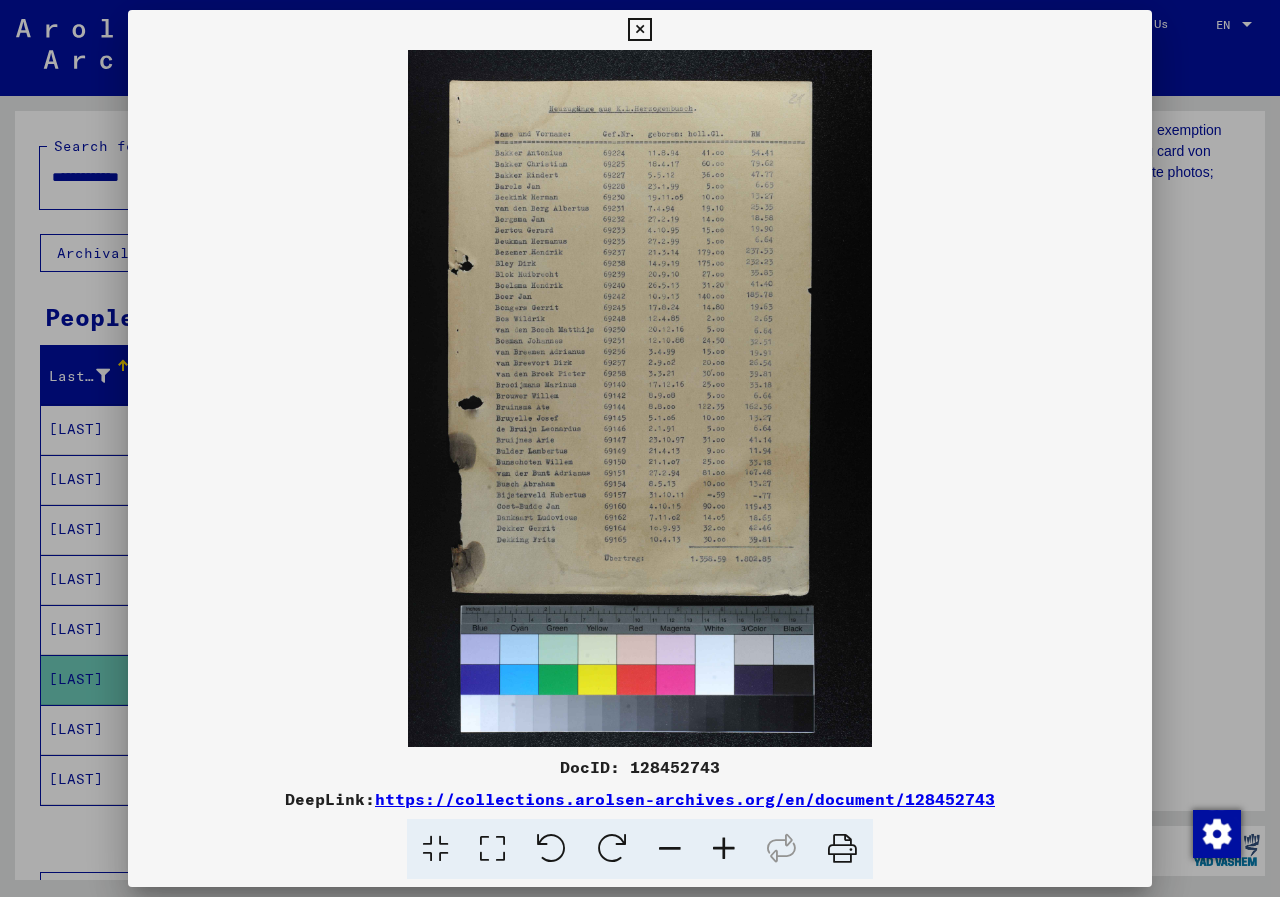 click at bounding box center (639, 30) 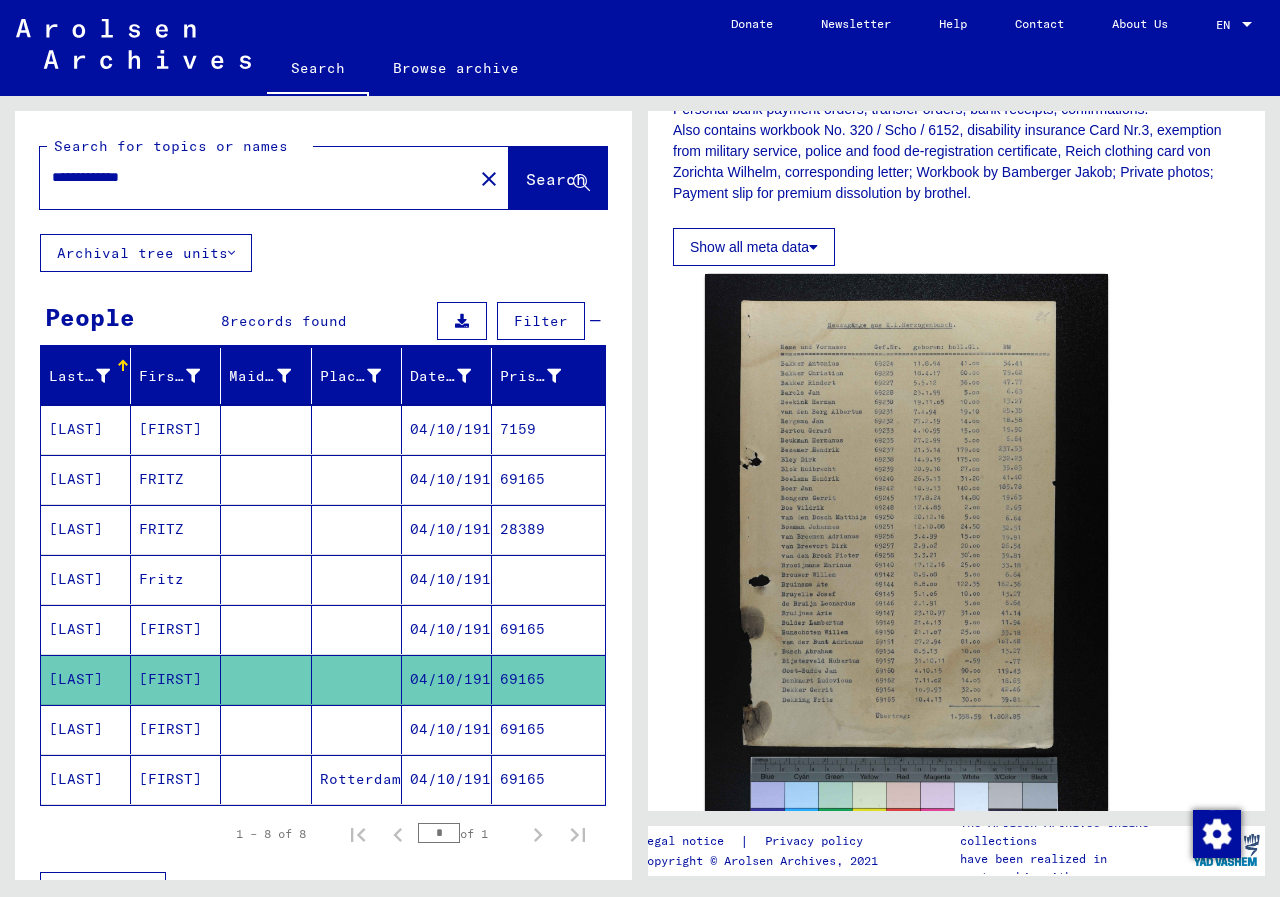 click on "[LAST]" at bounding box center [86, 779] 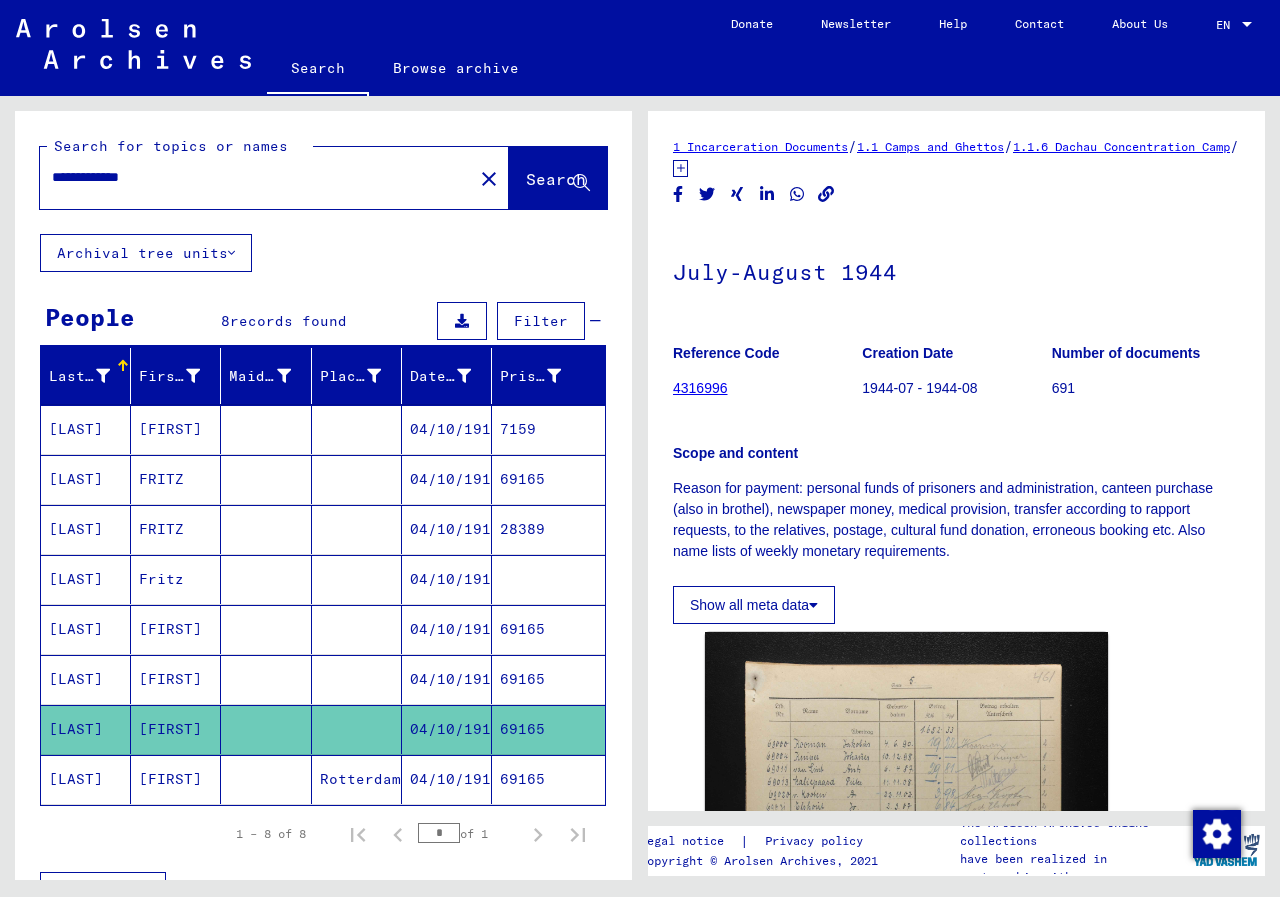 scroll, scrollTop: 0, scrollLeft: 0, axis: both 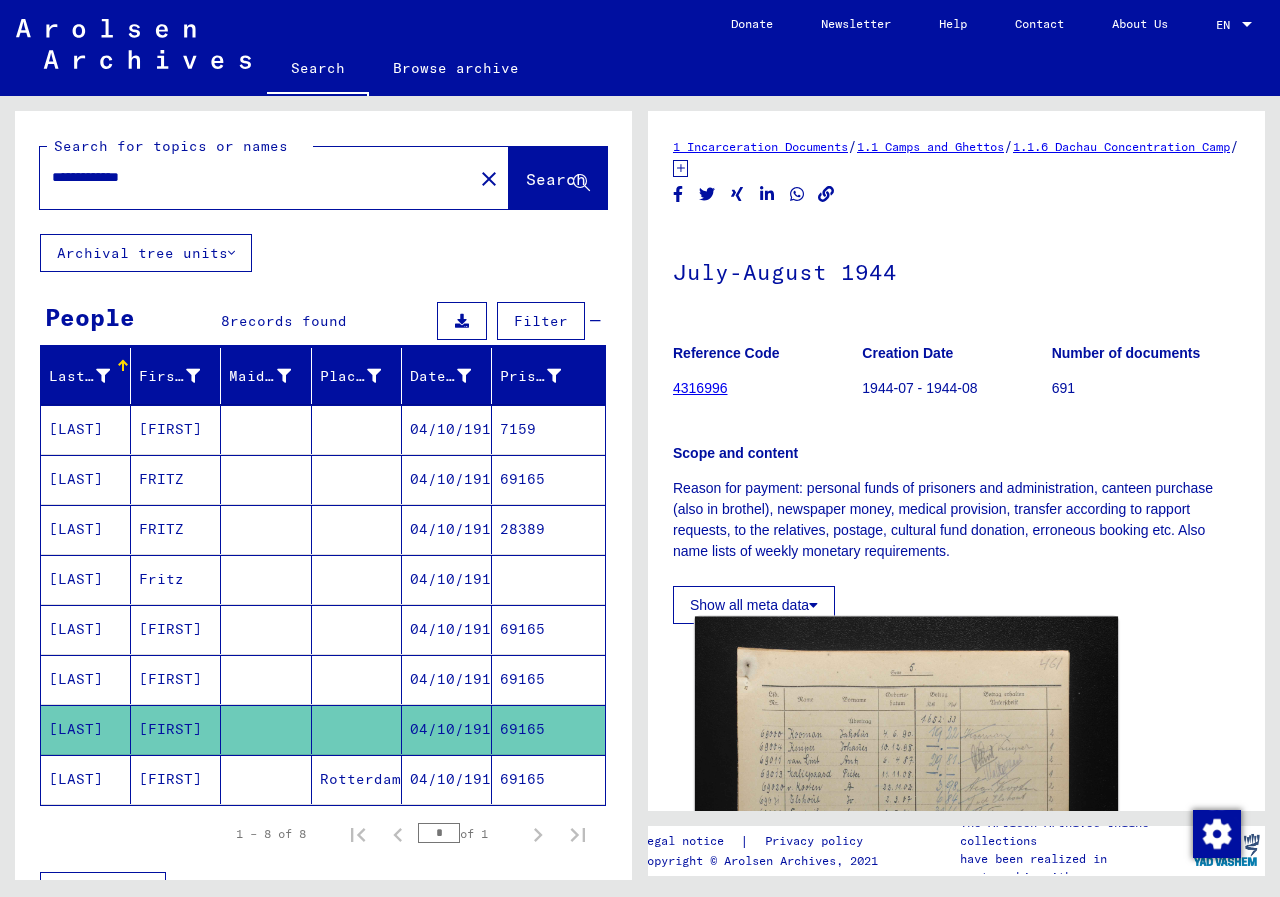 click 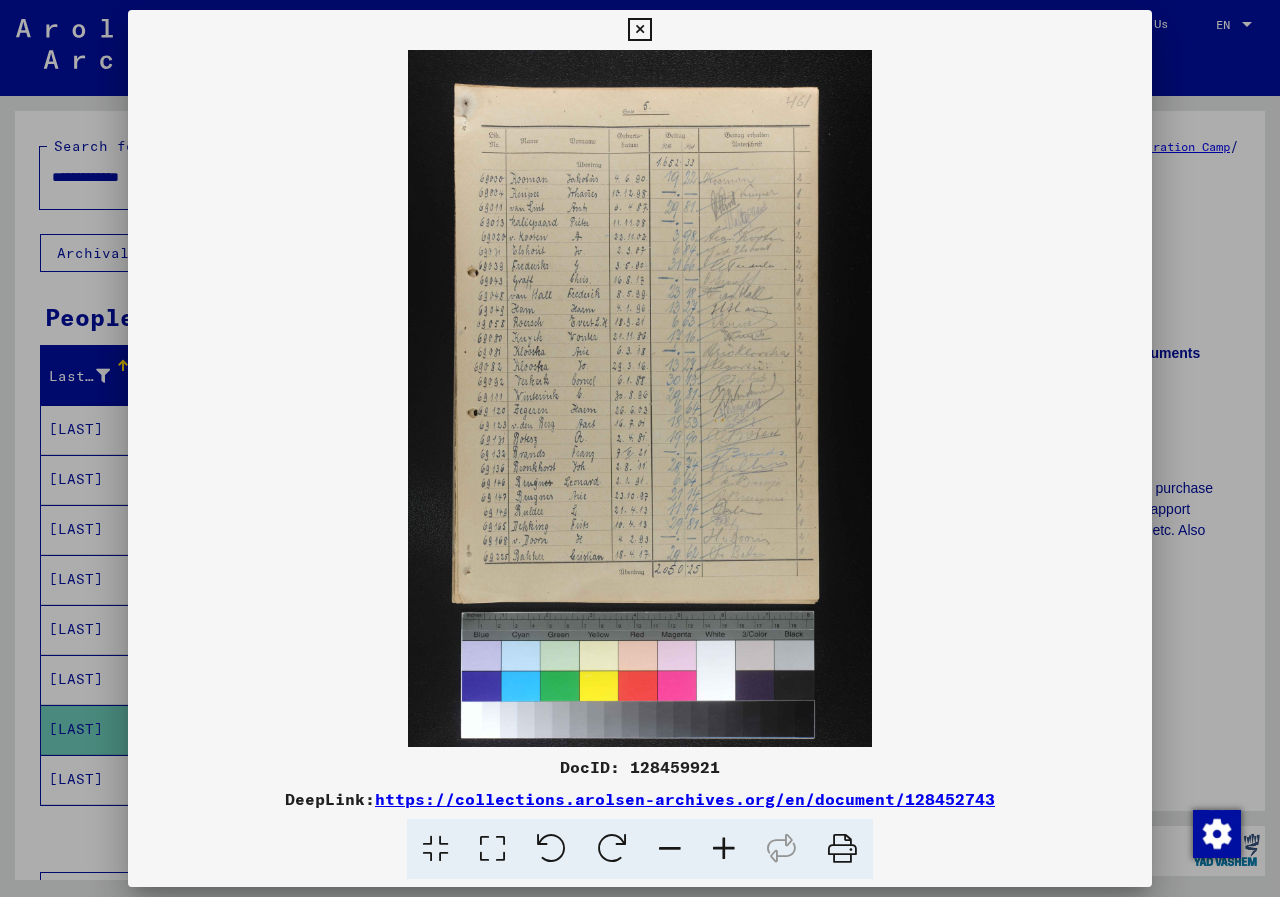 click at bounding box center [639, 30] 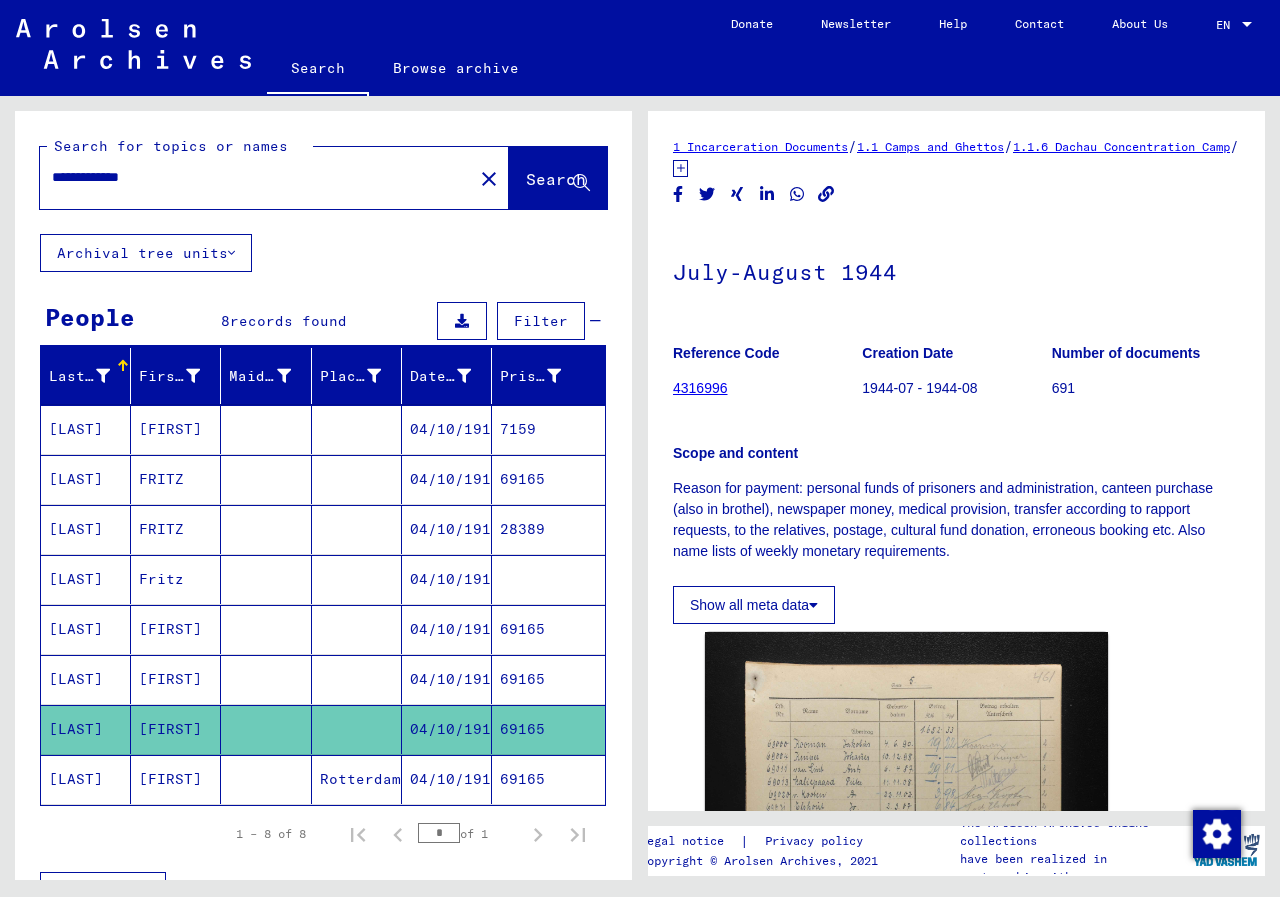 click 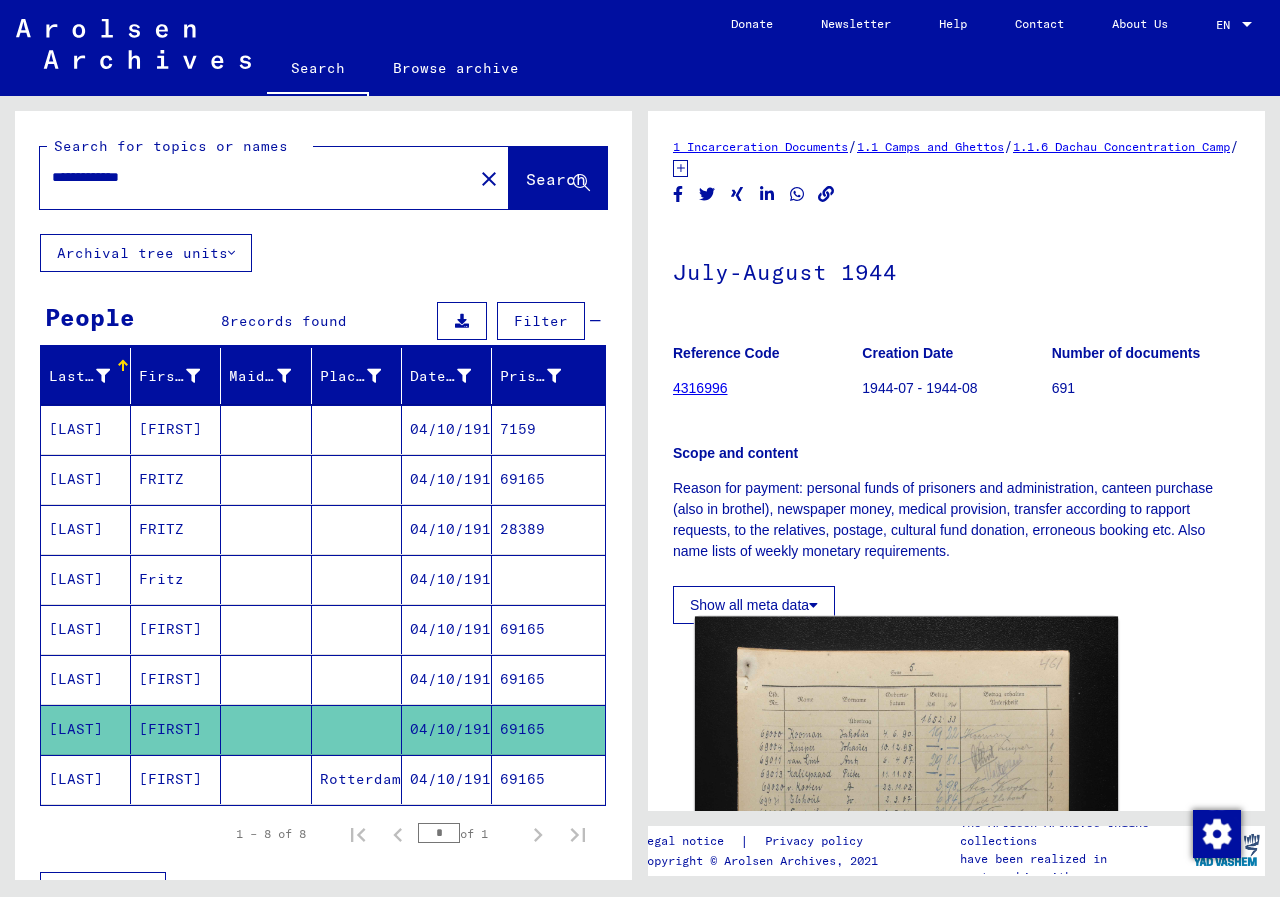 click 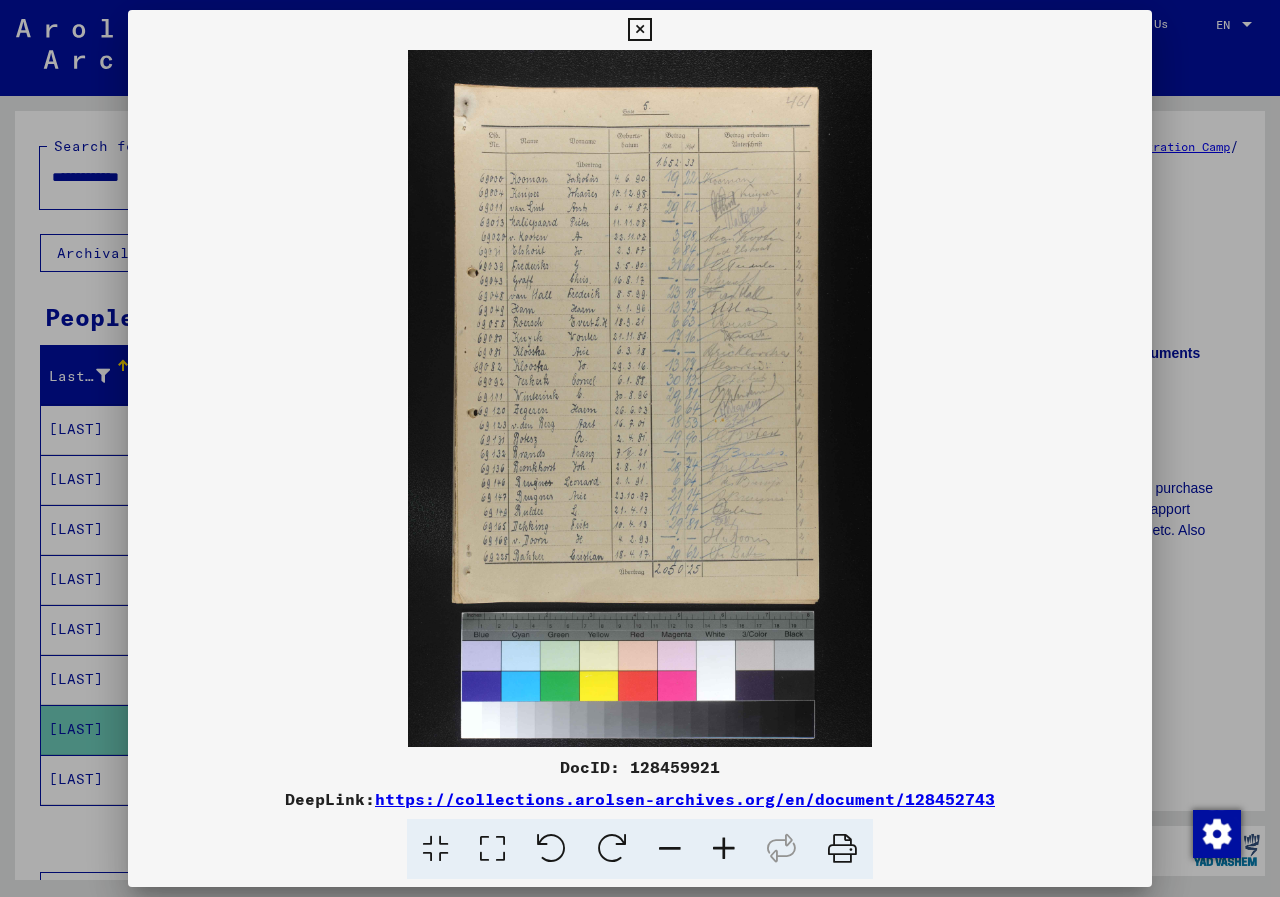click at bounding box center [639, 30] 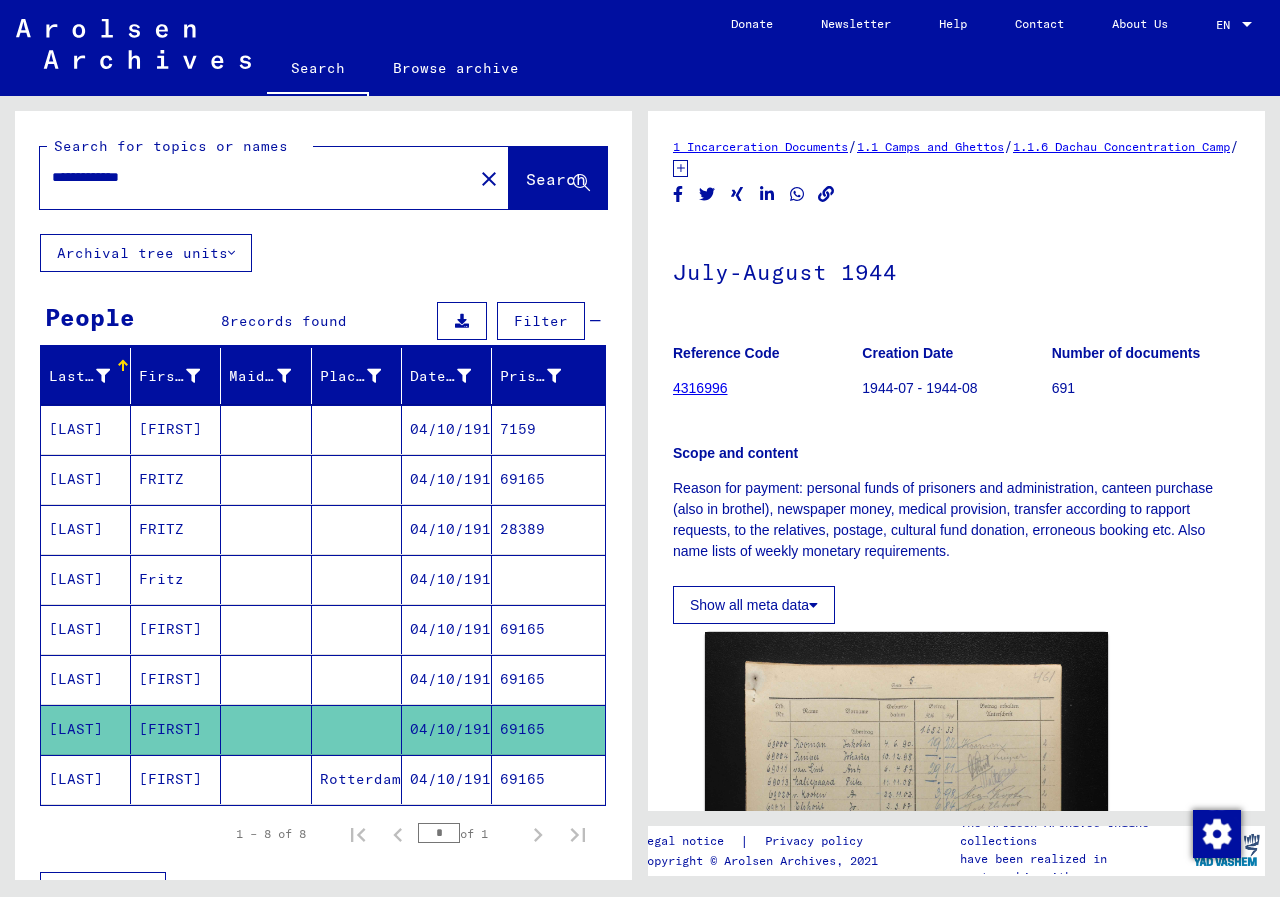click on "[LAST]" at bounding box center [86, 479] 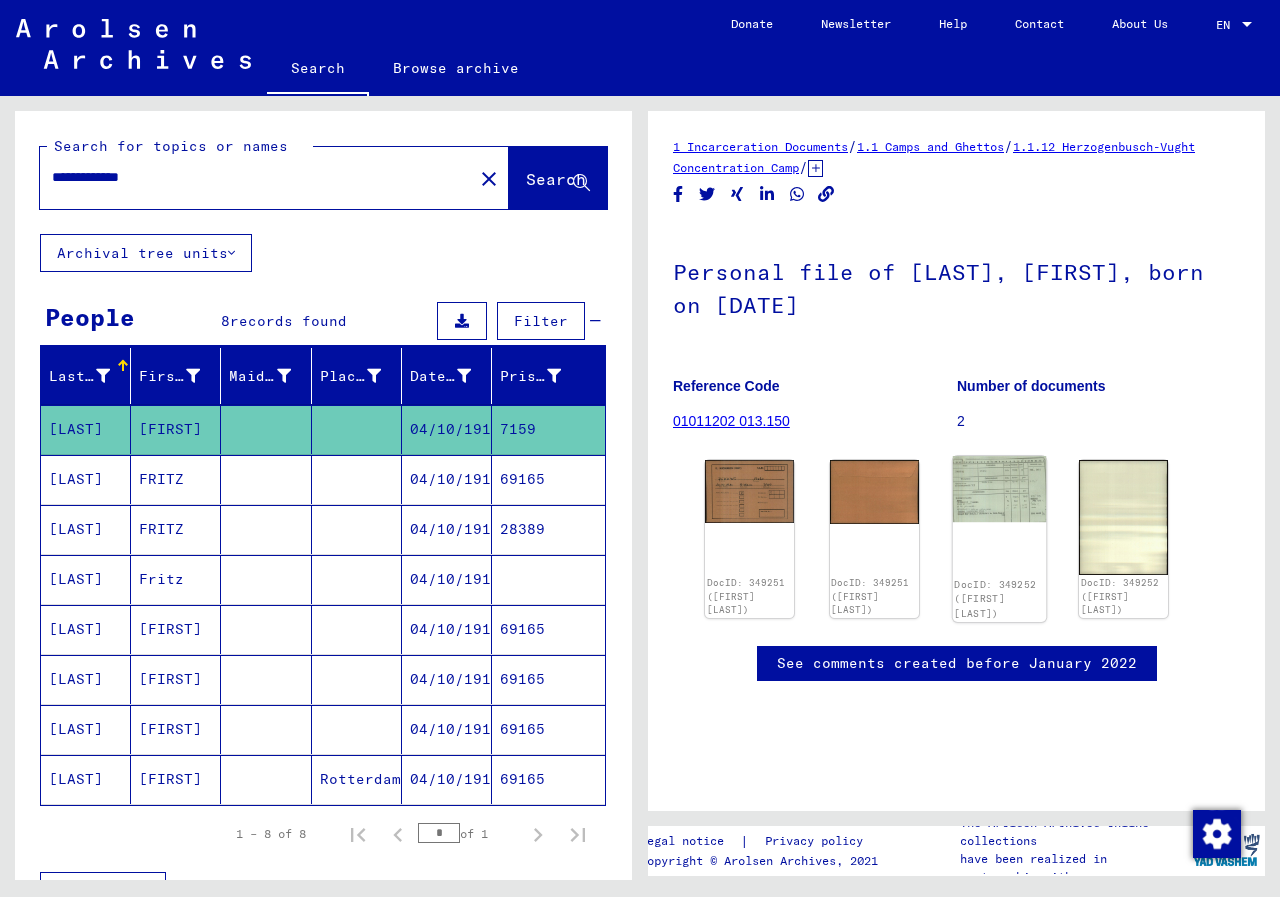 scroll, scrollTop: 0, scrollLeft: 0, axis: both 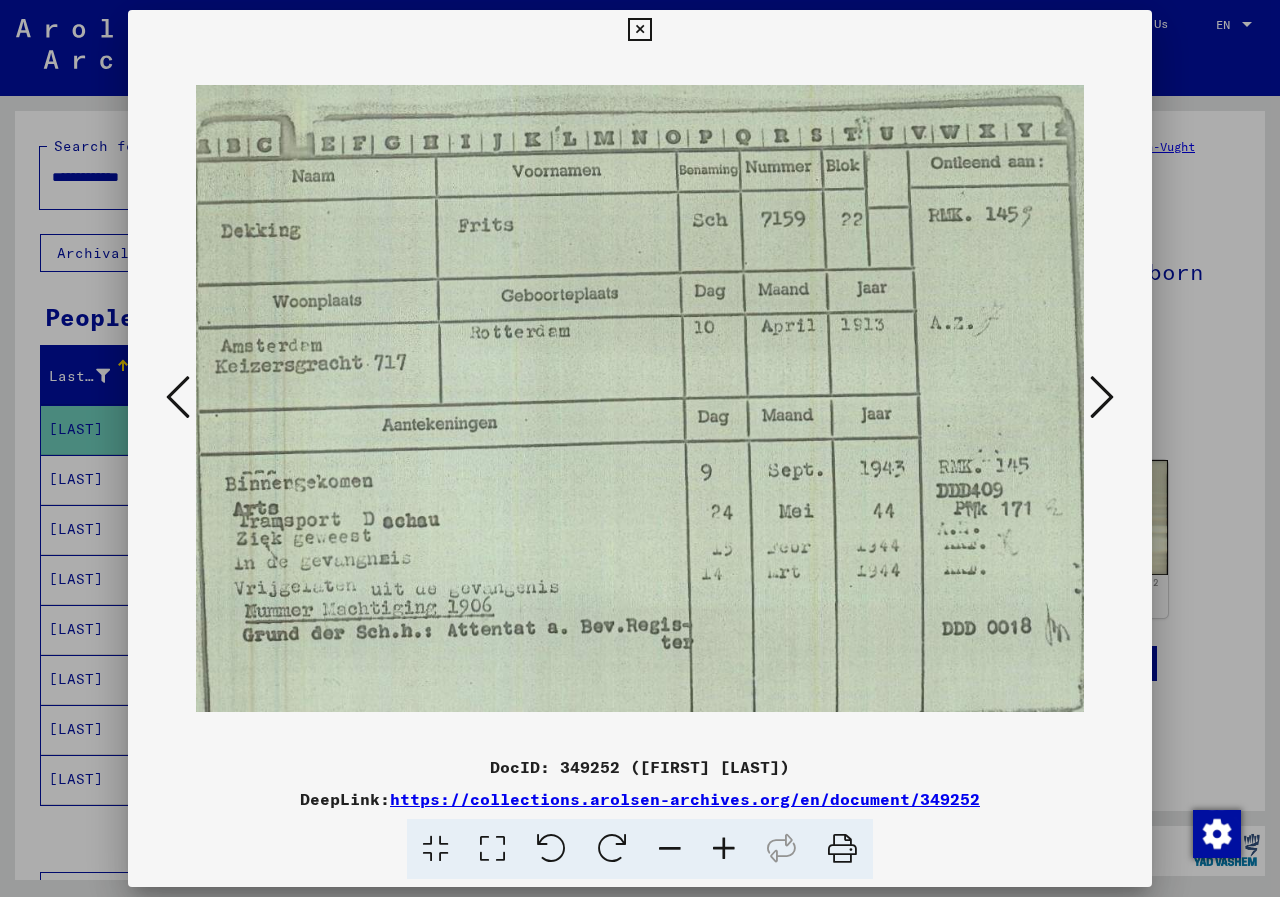 click at bounding box center (639, 30) 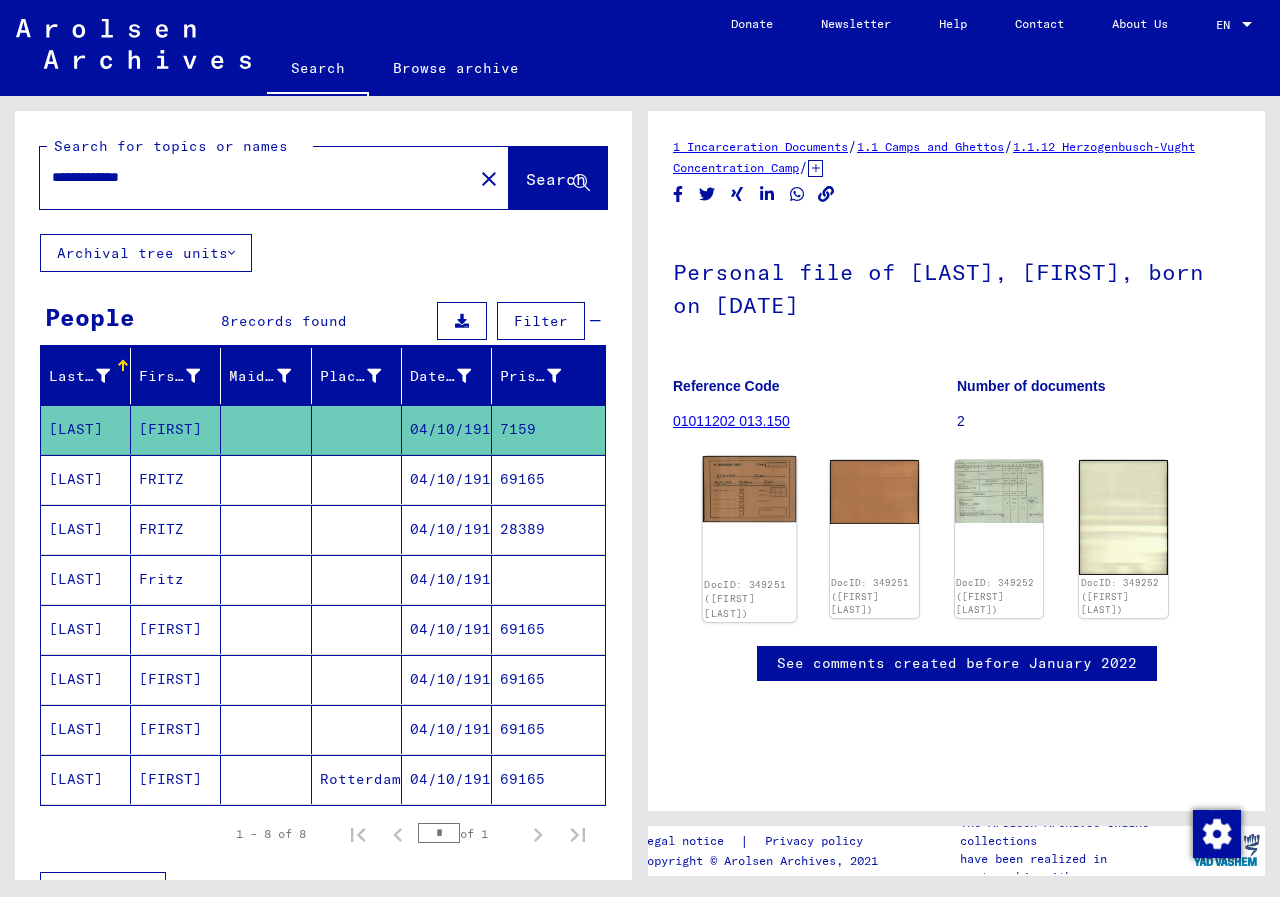 click 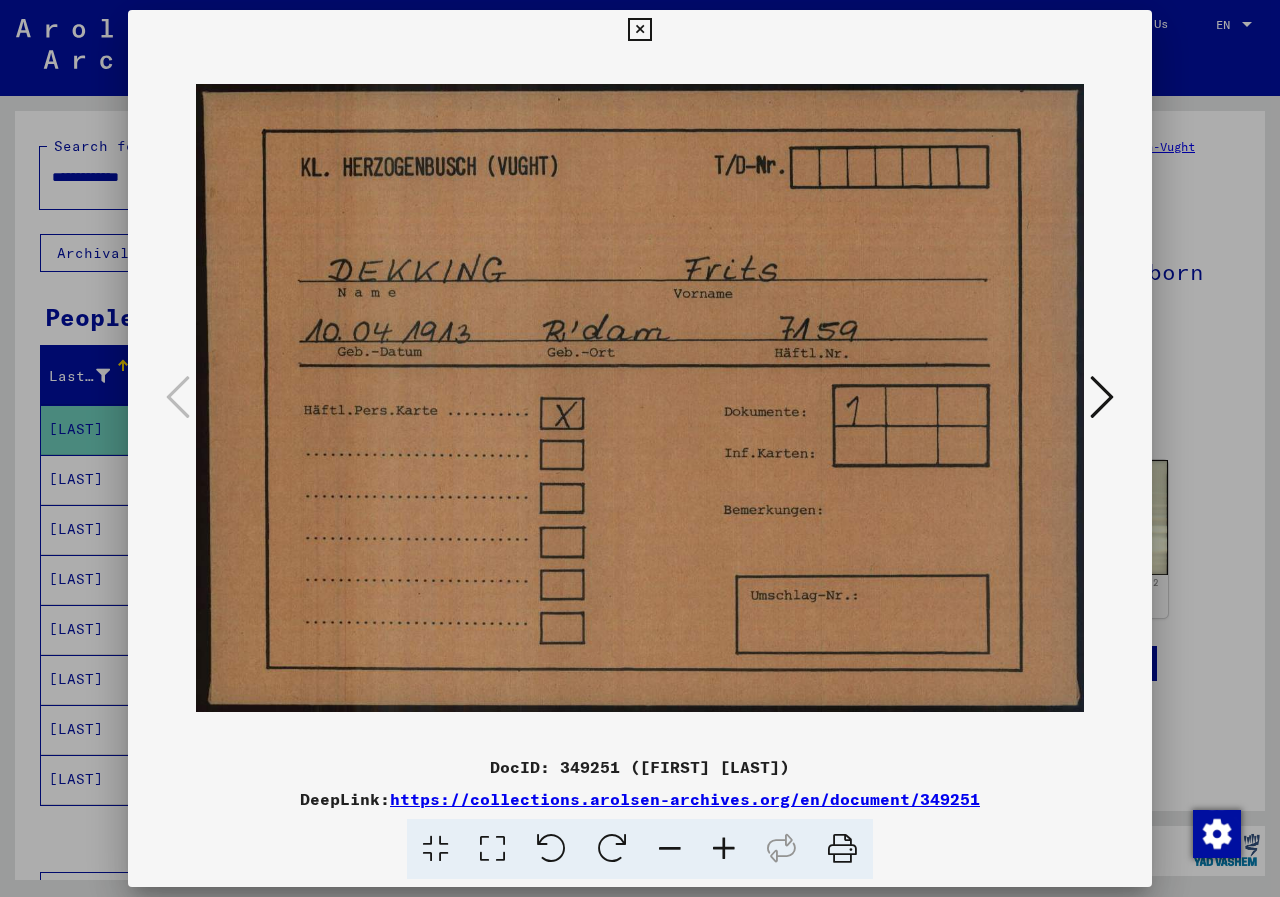 click at bounding box center (639, 30) 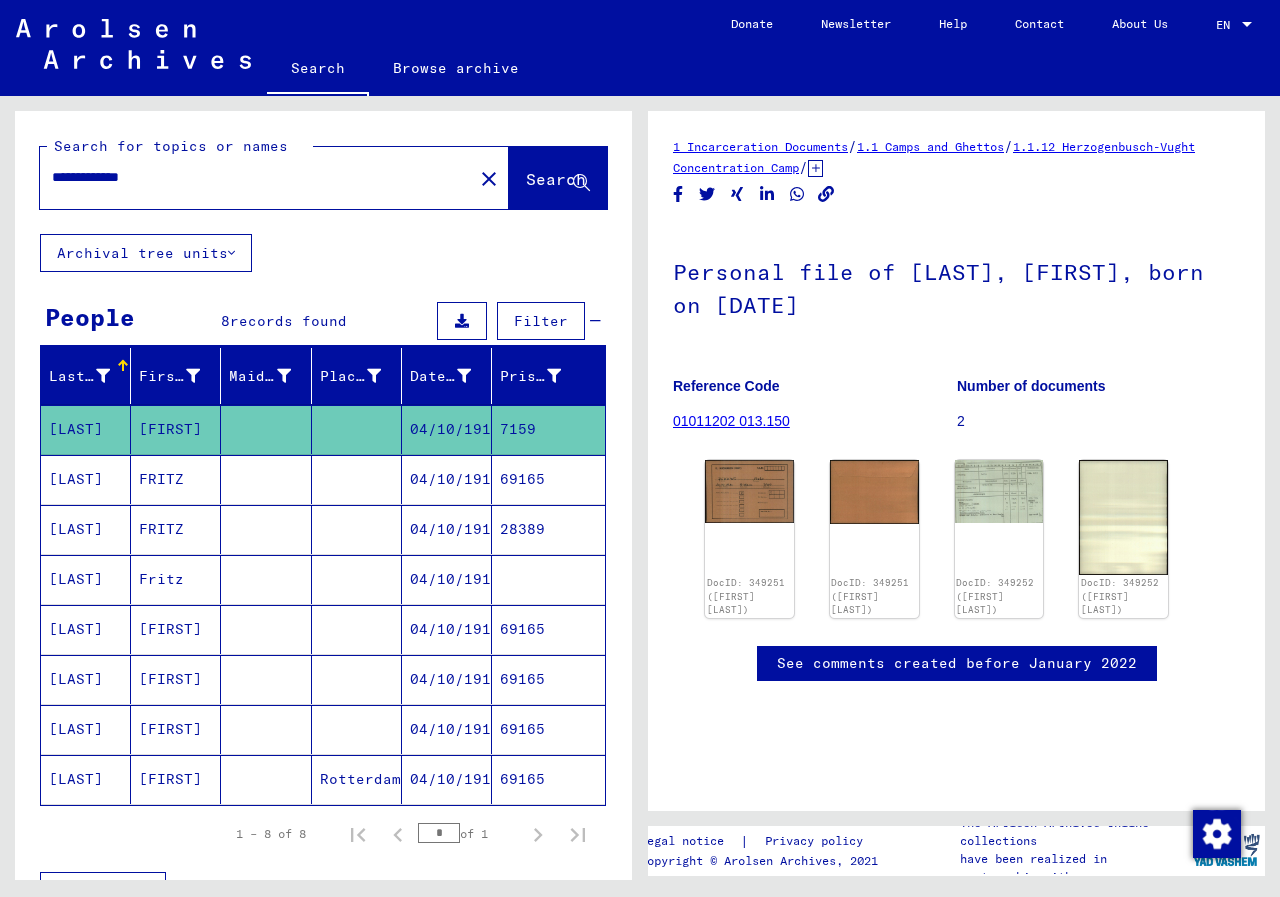 click on "[LAST]" at bounding box center [86, 579] 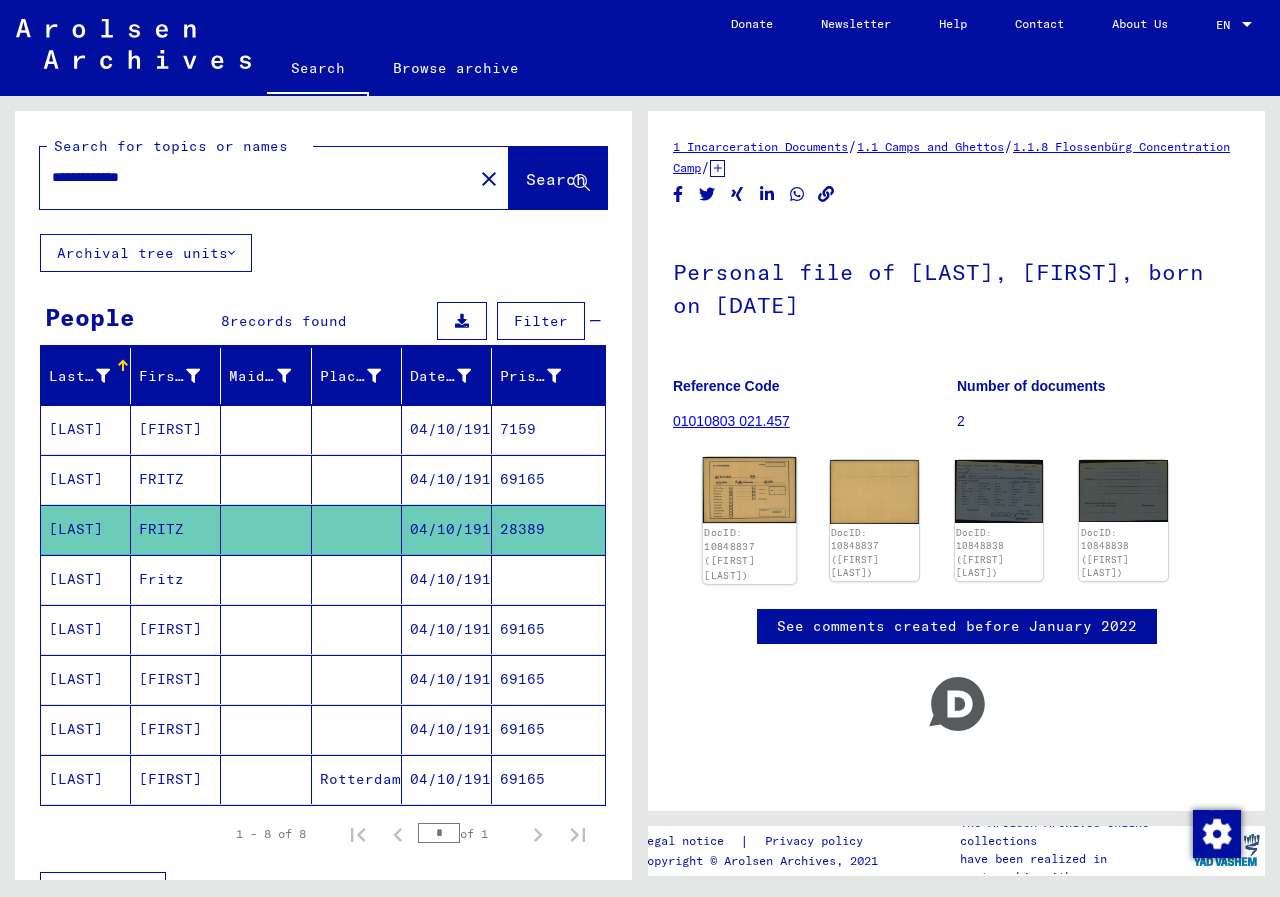 click 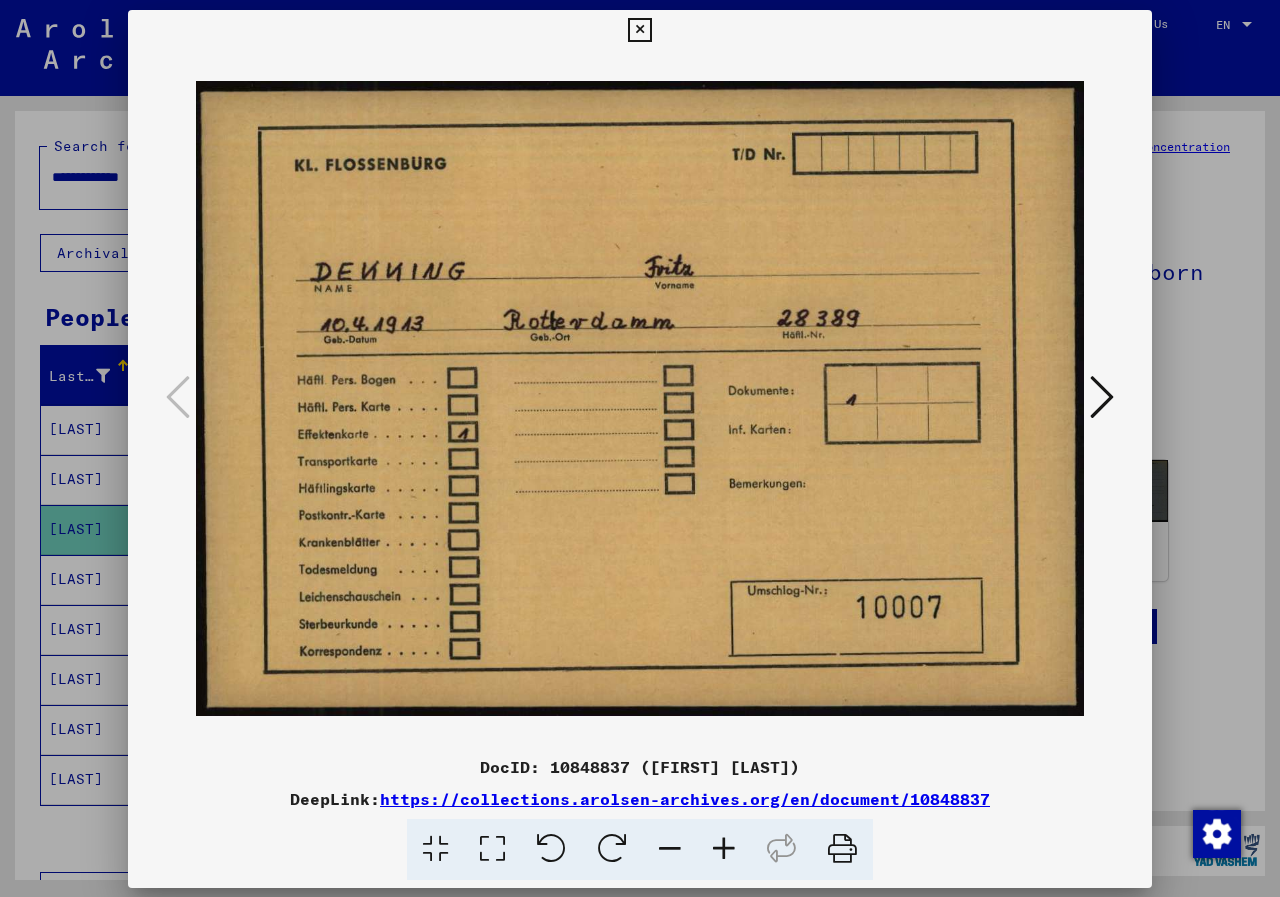 scroll, scrollTop: 0, scrollLeft: 0, axis: both 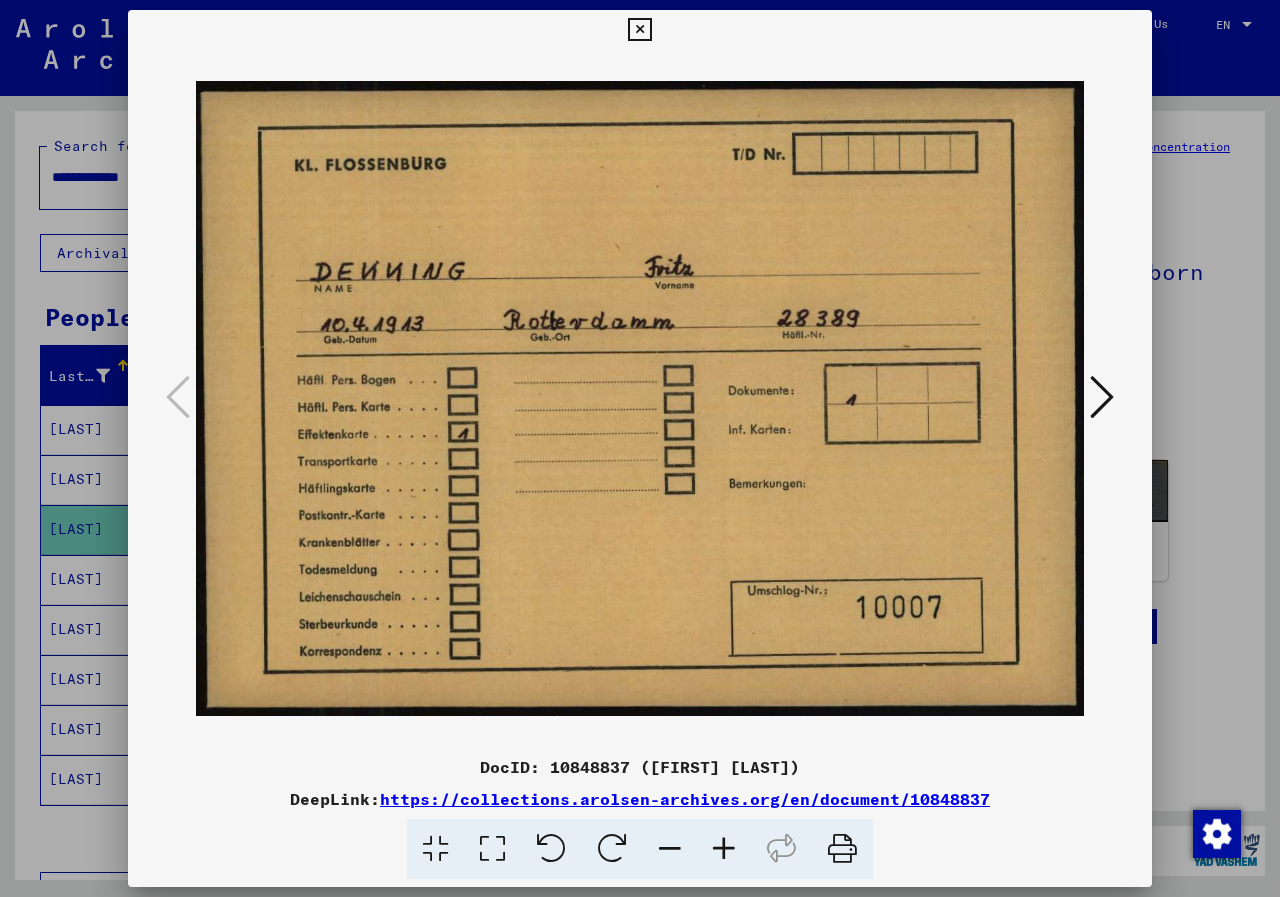 click at bounding box center [1102, 397] 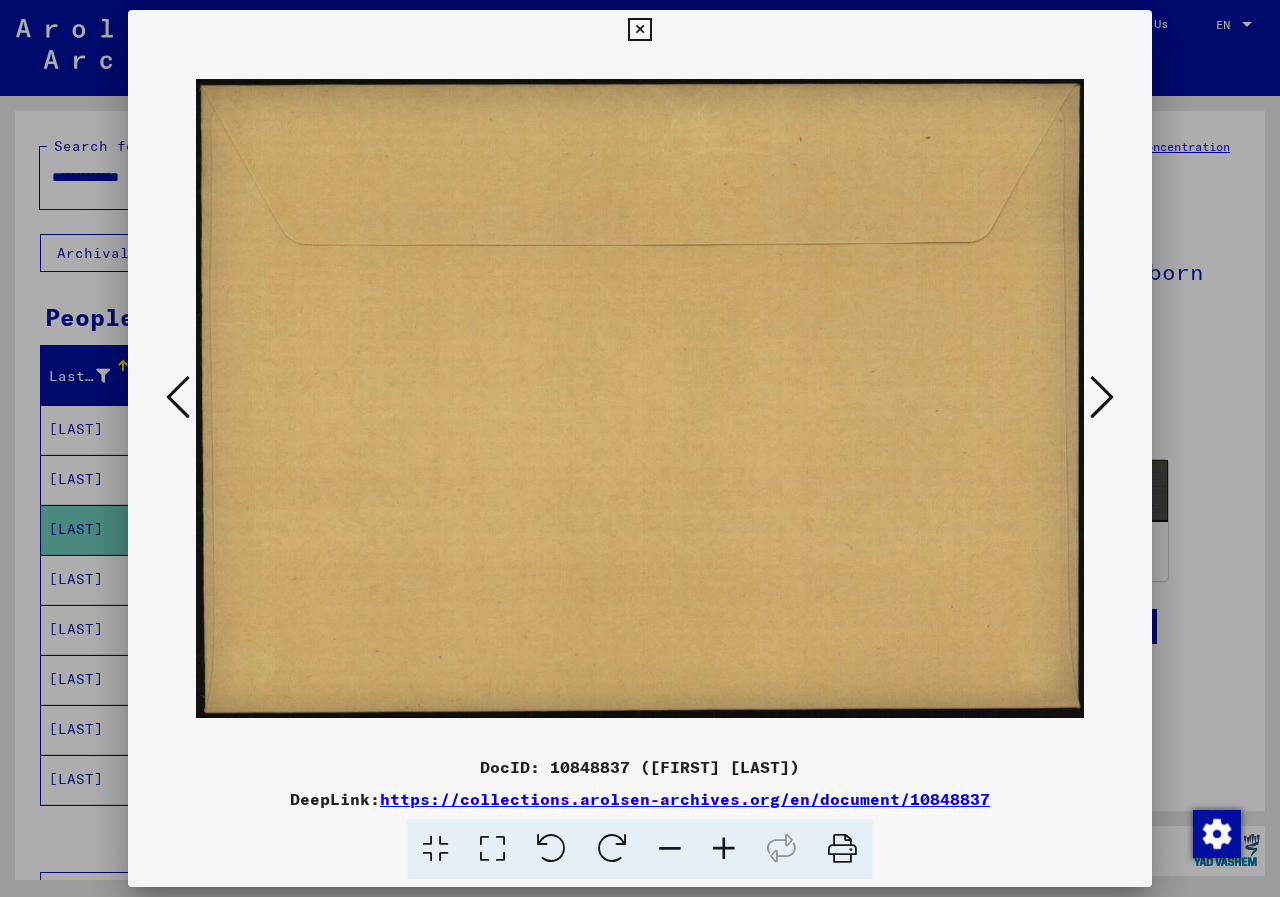 click at bounding box center (1102, 397) 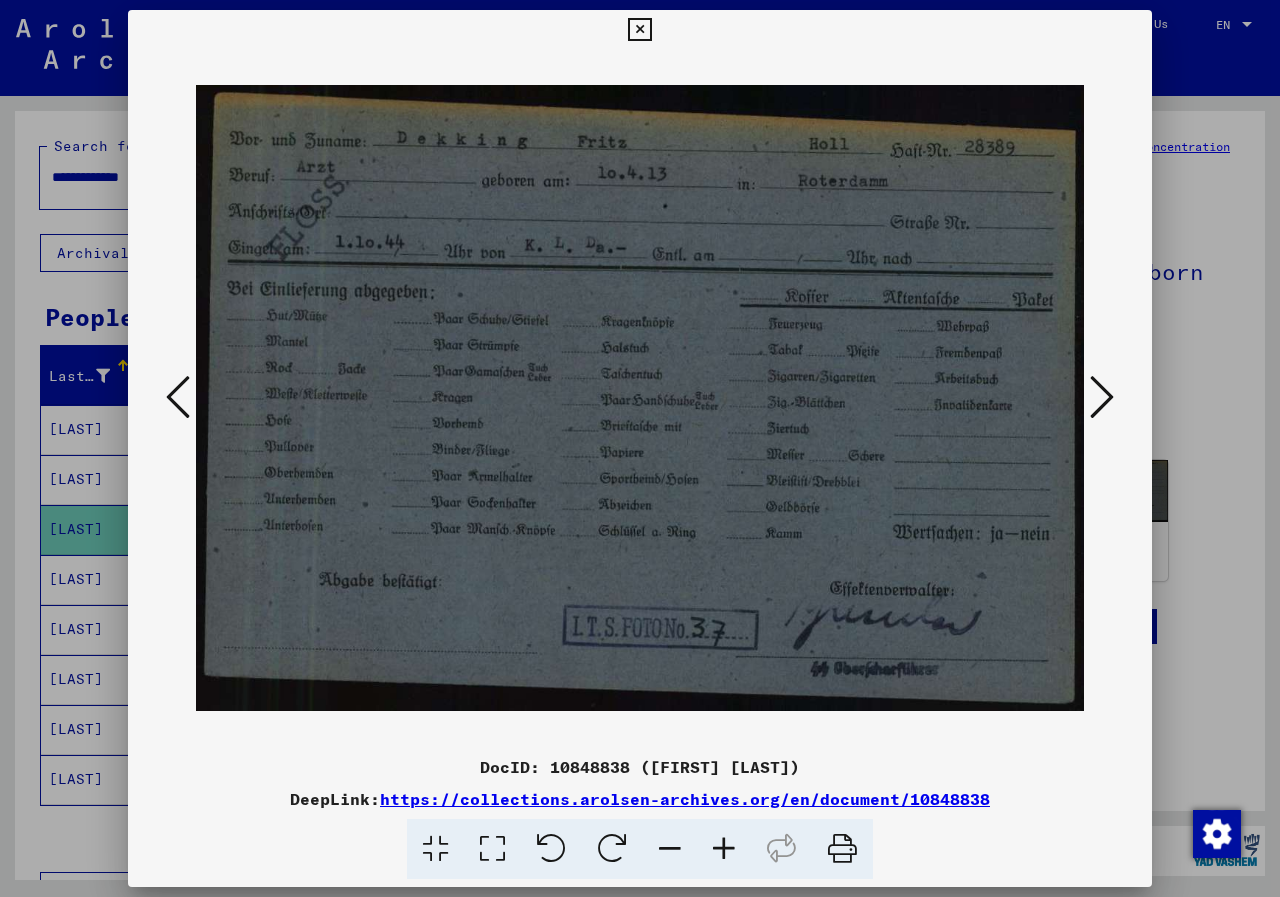 click at bounding box center [639, 30] 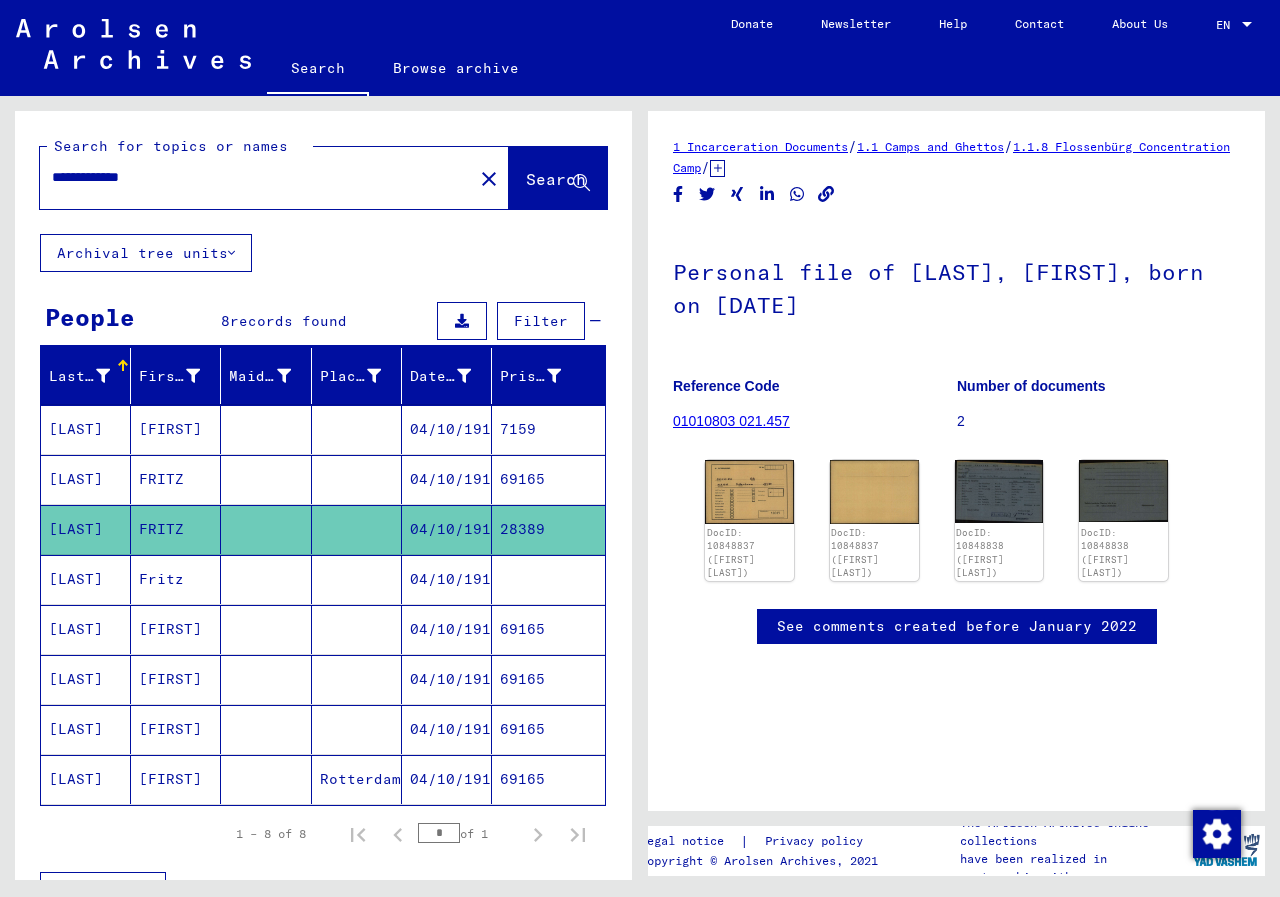 click on "[LAST]" at bounding box center (86, 529) 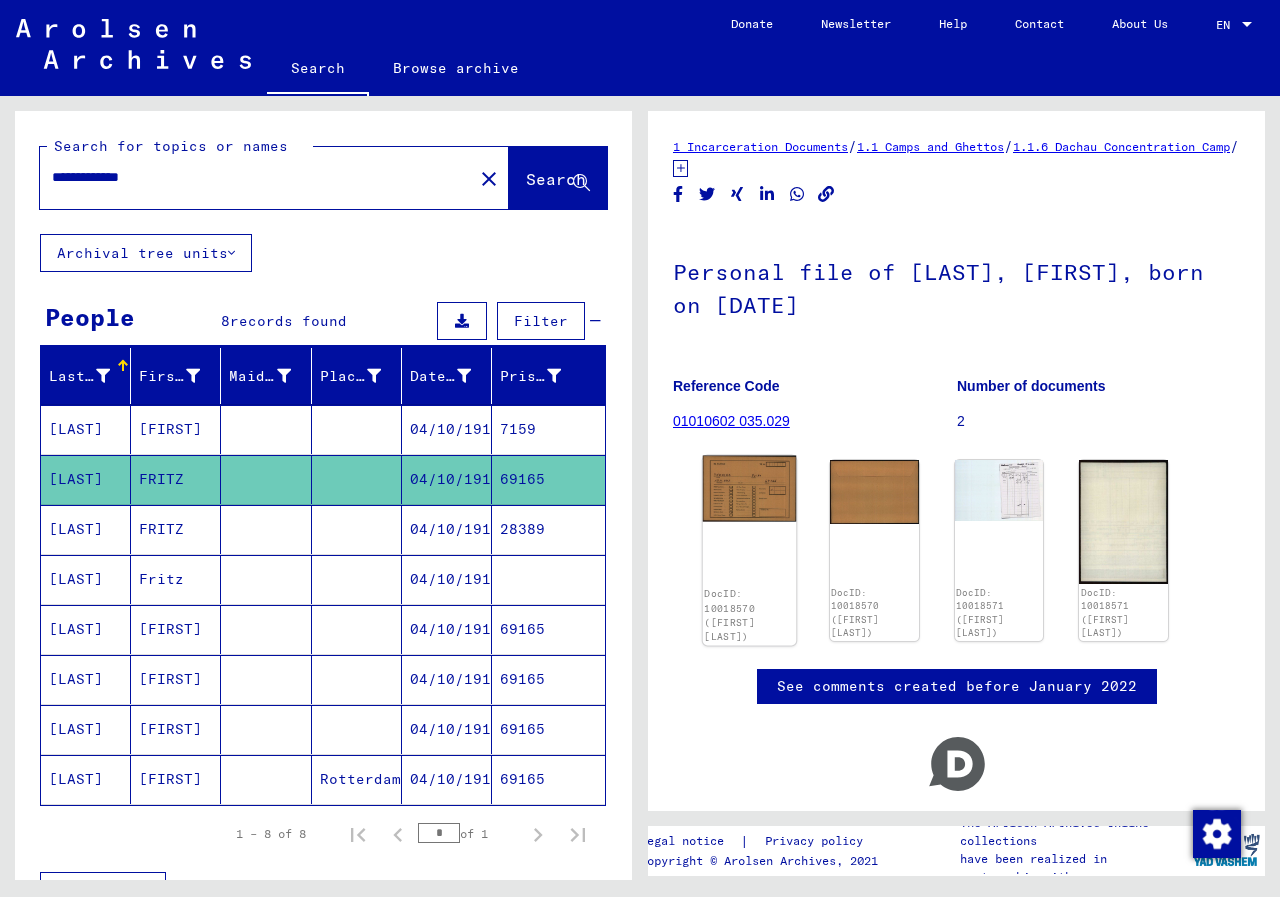 click 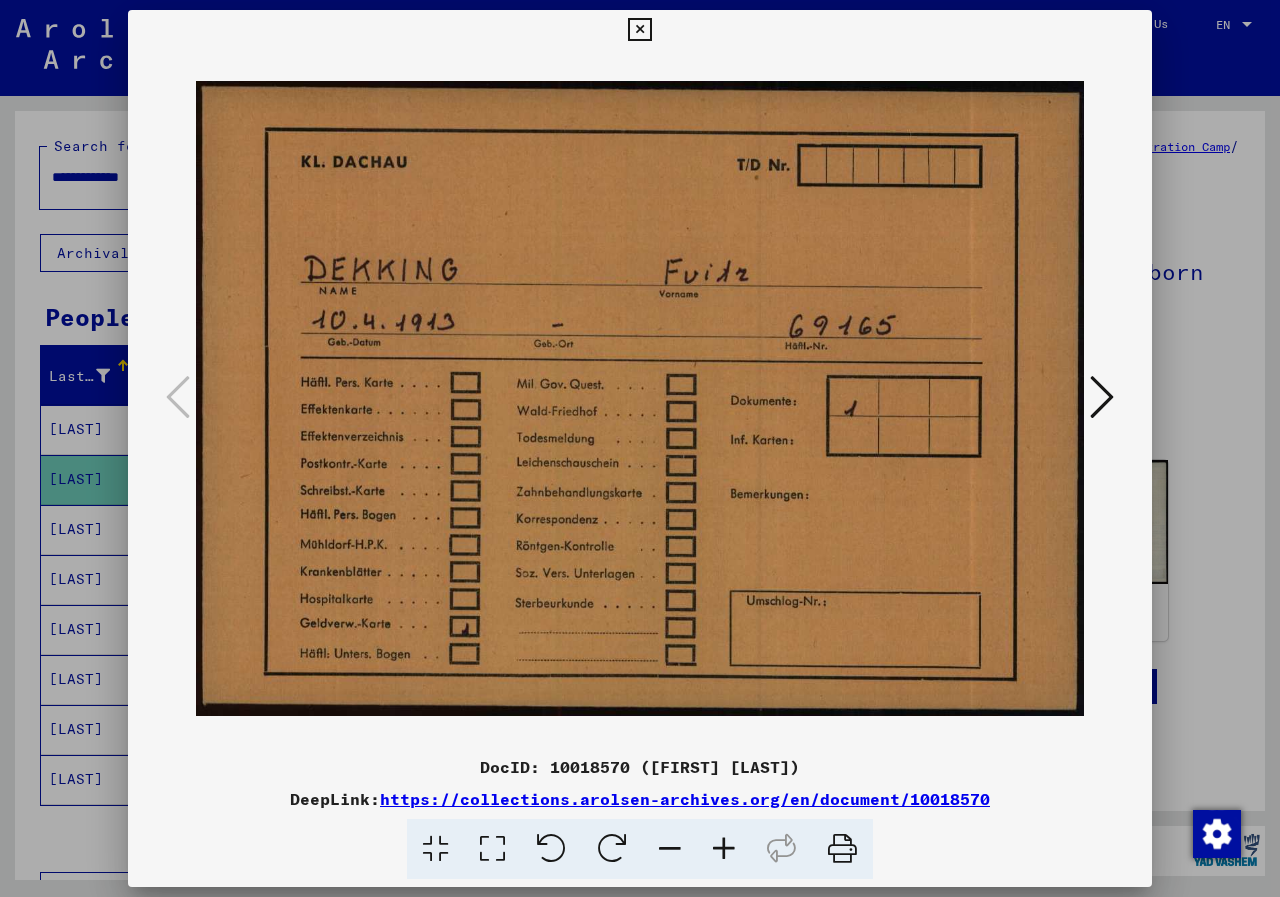 scroll, scrollTop: 0, scrollLeft: 0, axis: both 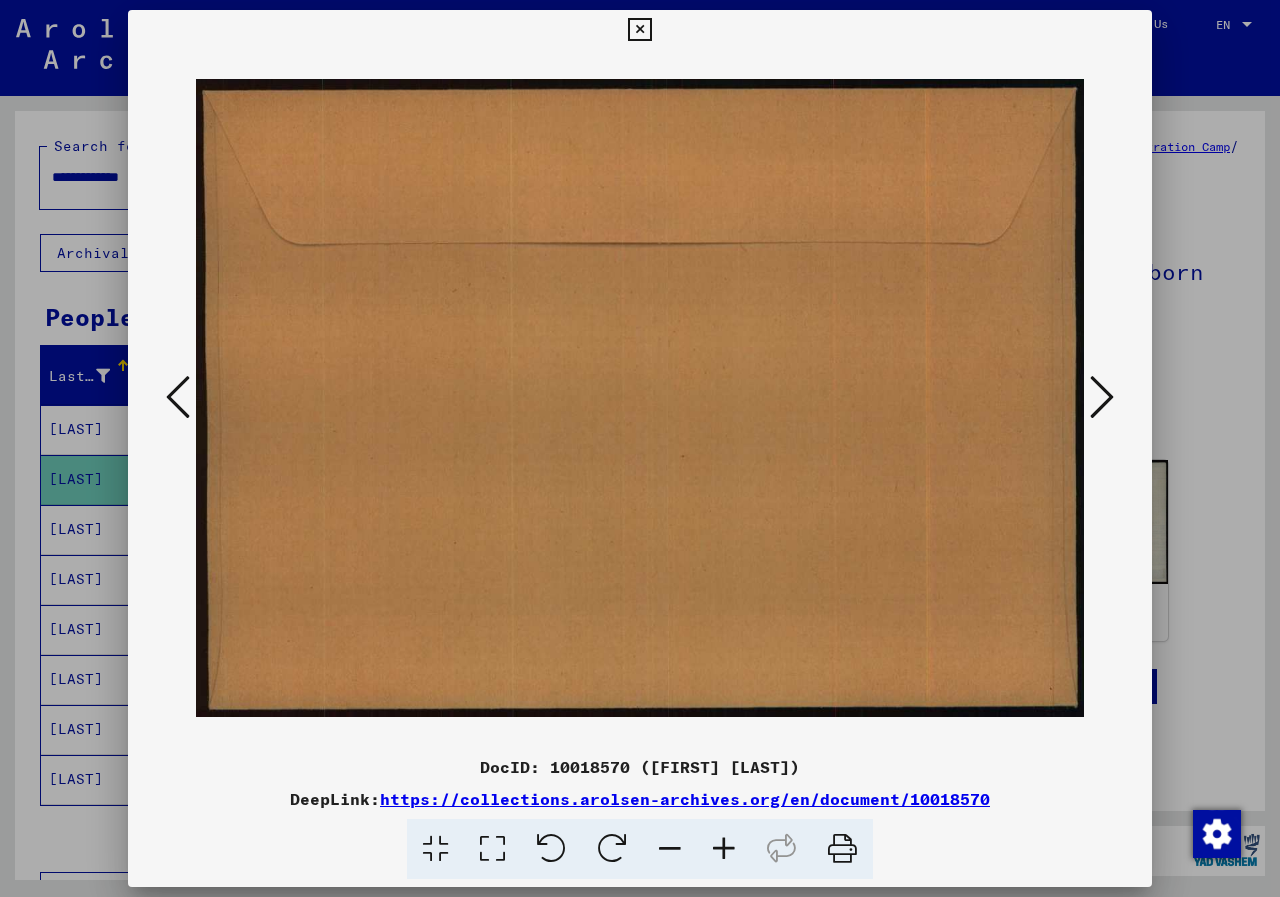 click at bounding box center (1102, 397) 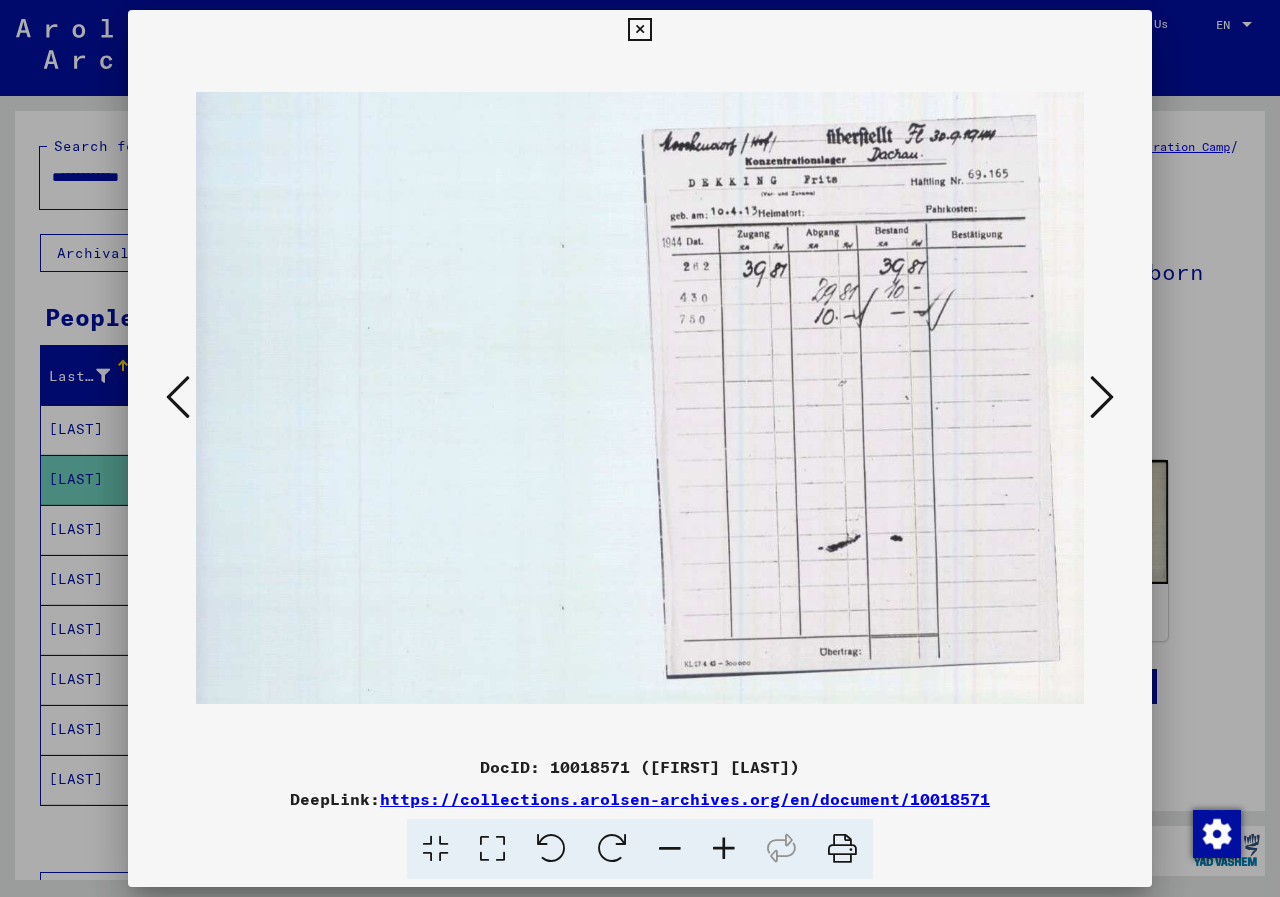 click at bounding box center (639, 30) 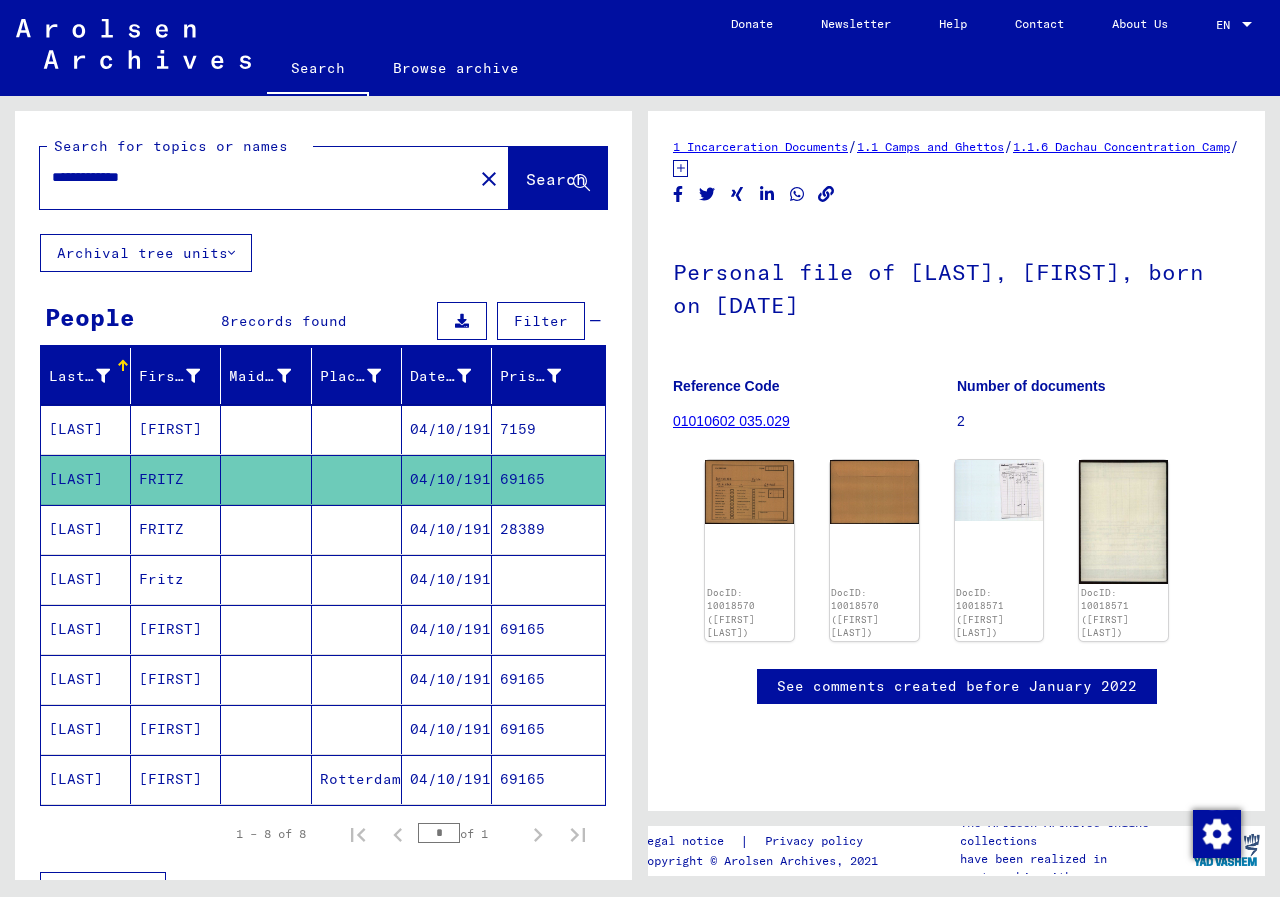 click on "[LAST]" at bounding box center [86, 629] 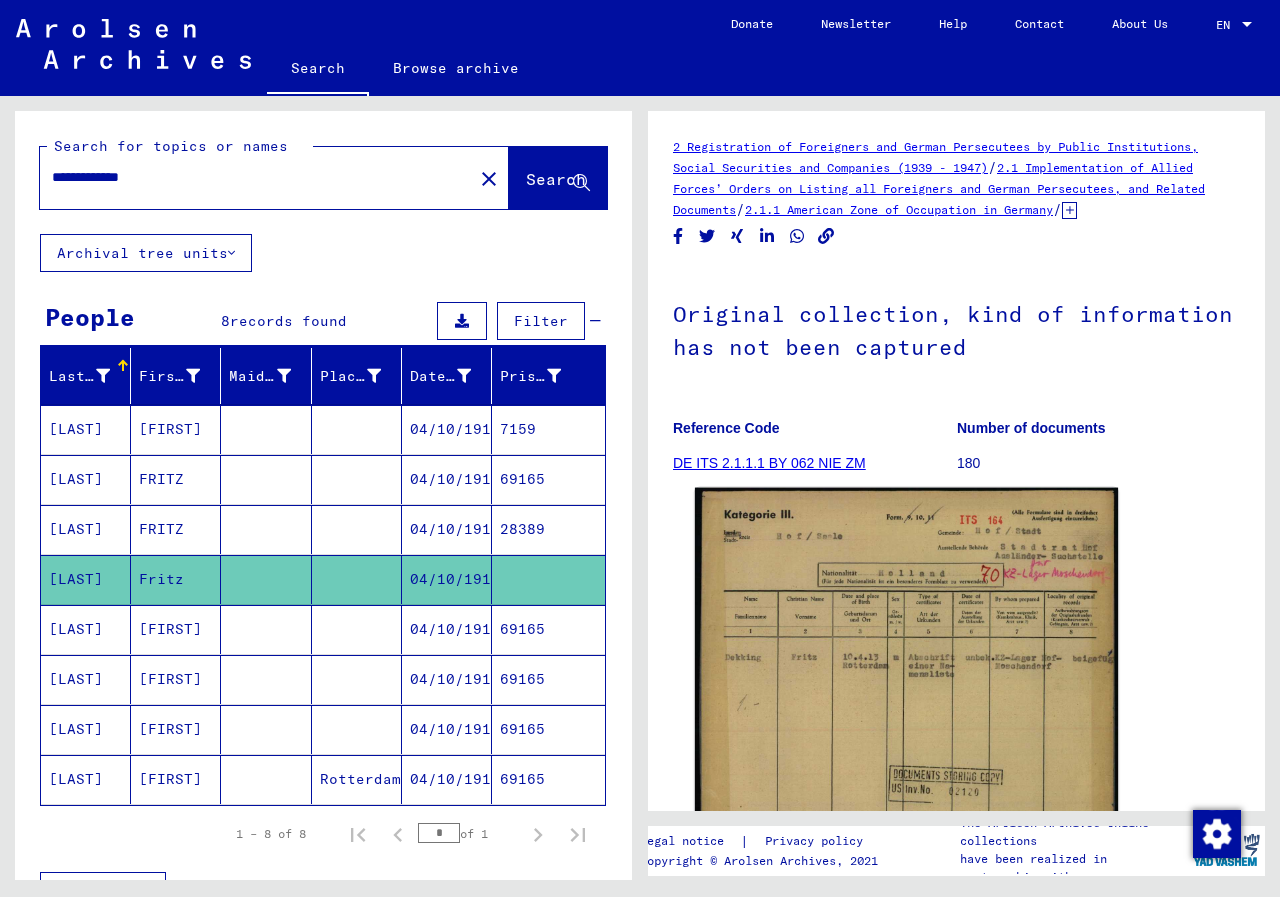 click 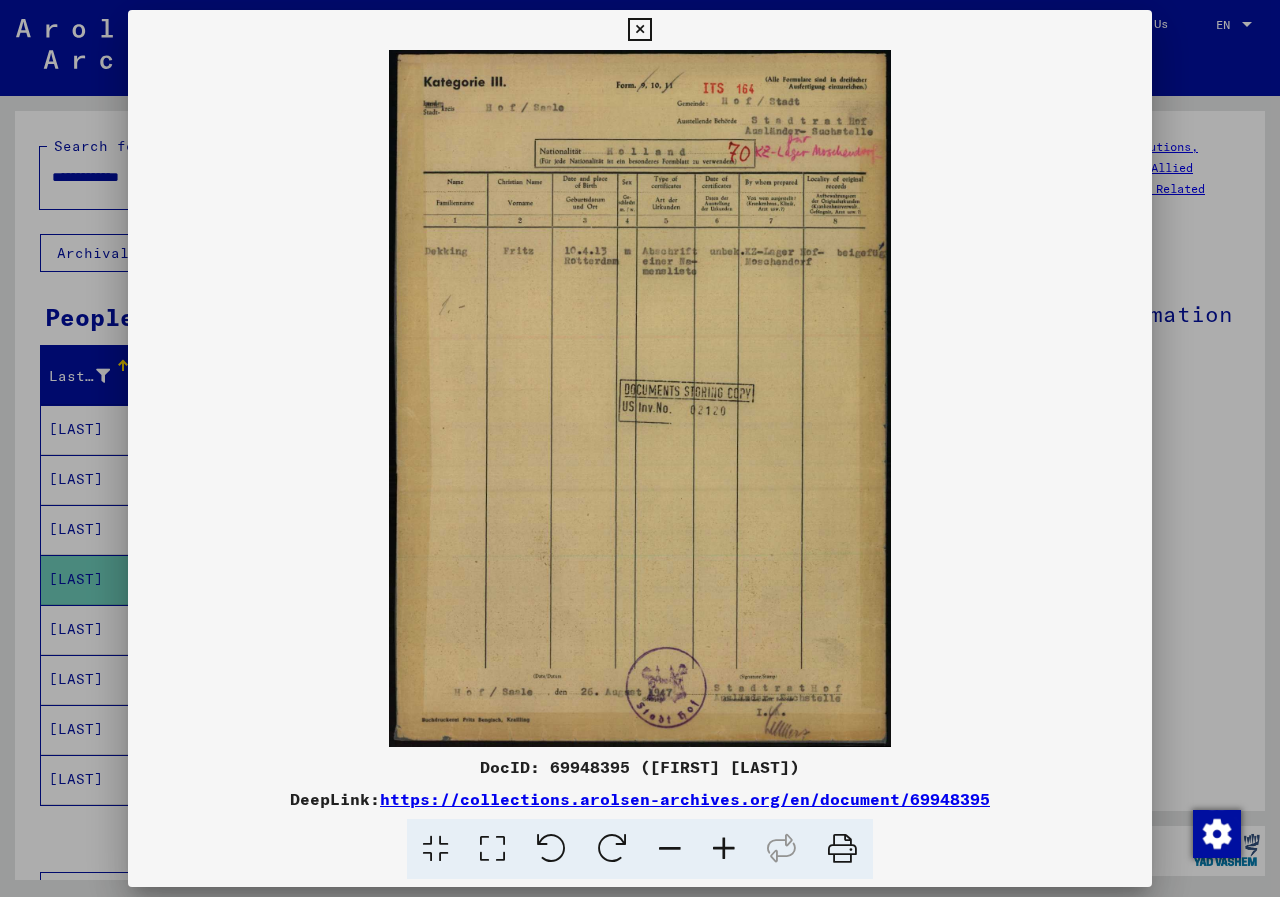 scroll, scrollTop: 0, scrollLeft: 0, axis: both 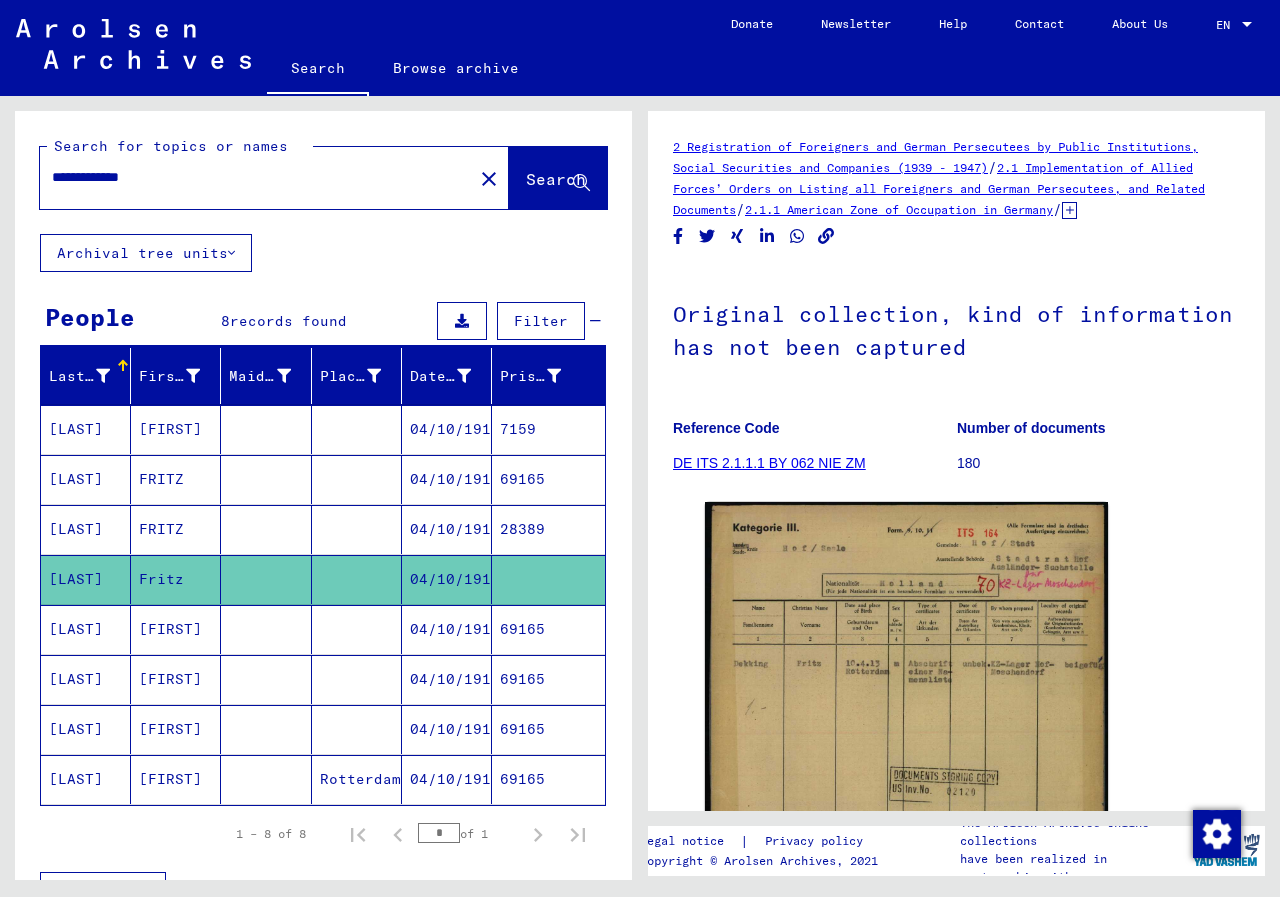 click on "[LAST]" at bounding box center [86, 679] 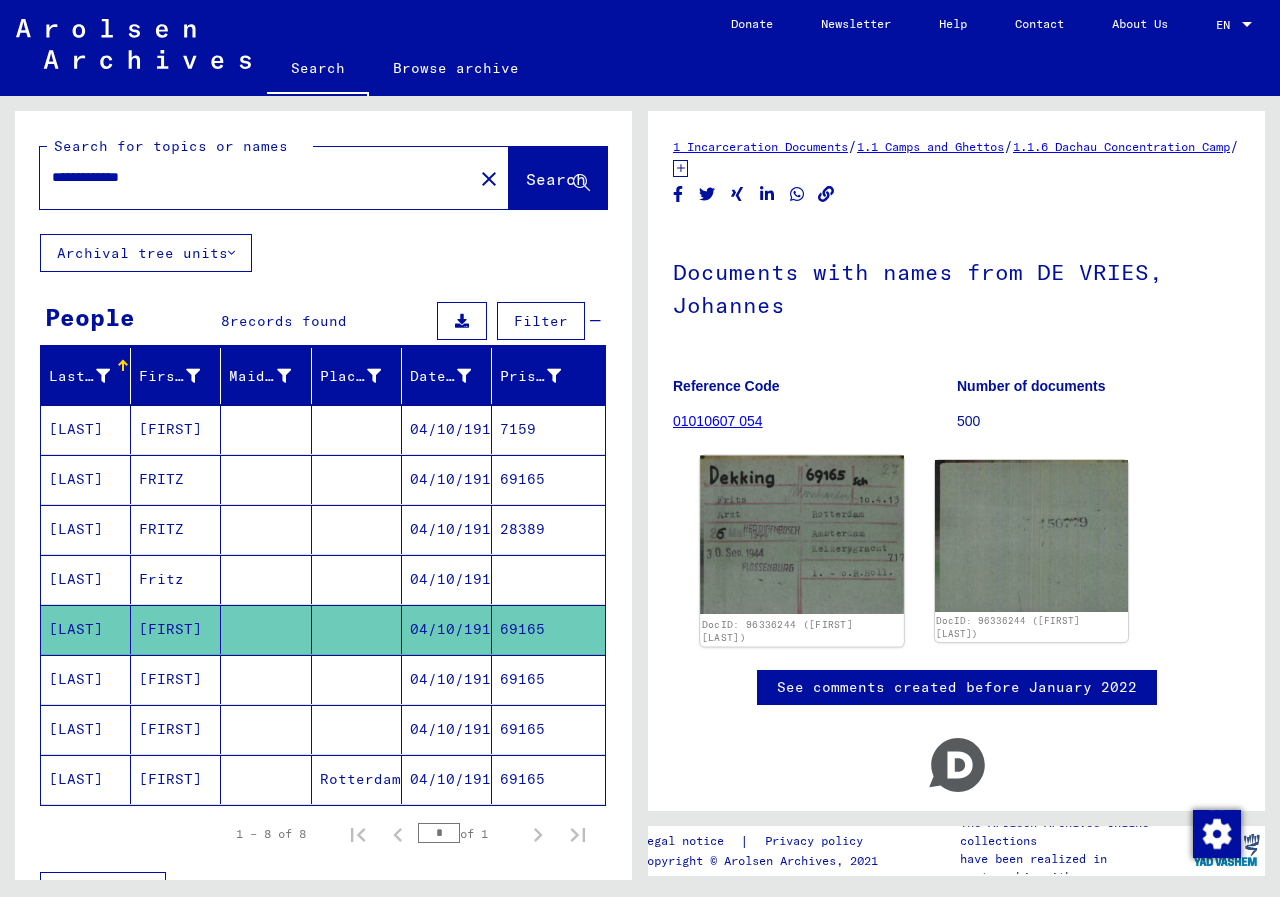 click 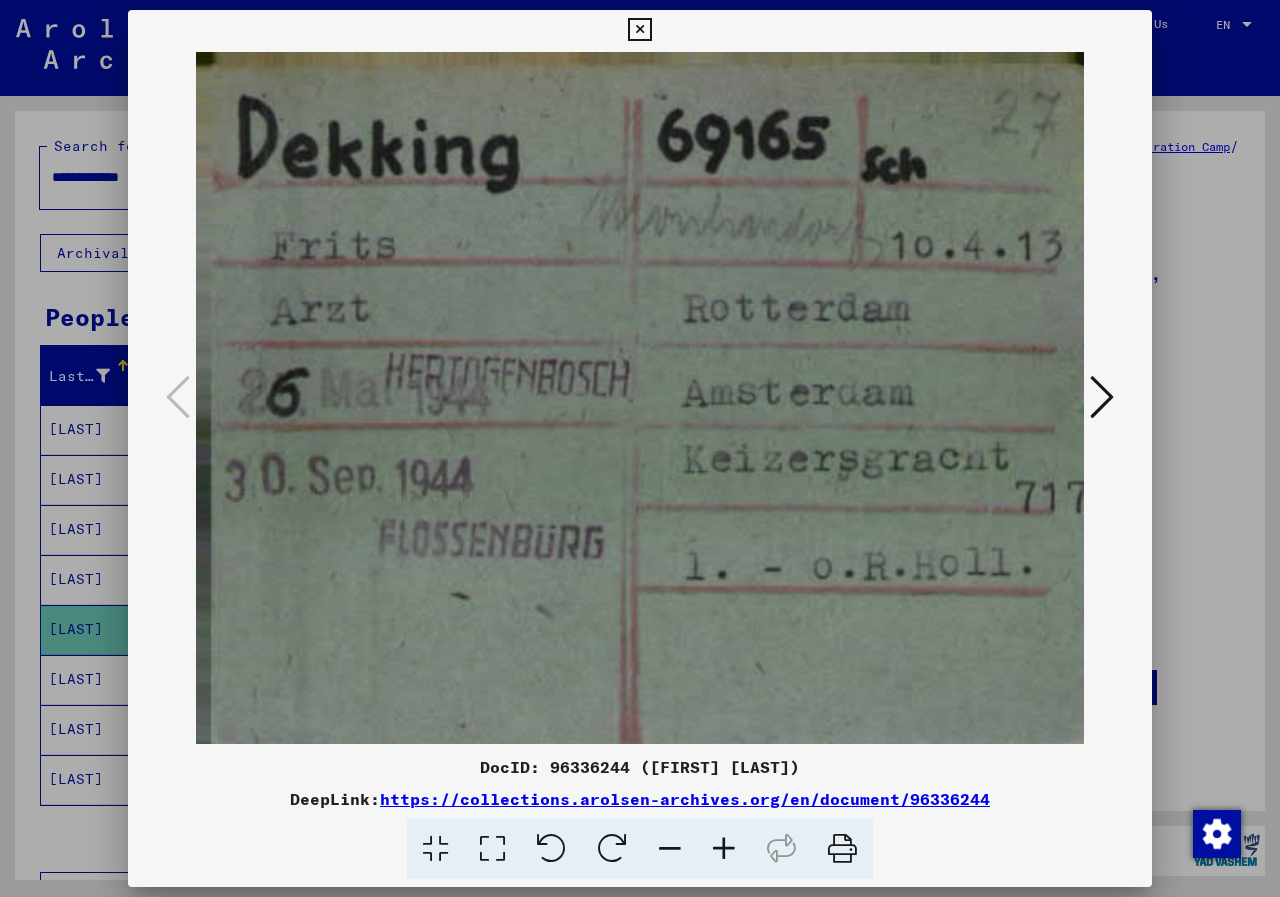 scroll, scrollTop: 0, scrollLeft: 0, axis: both 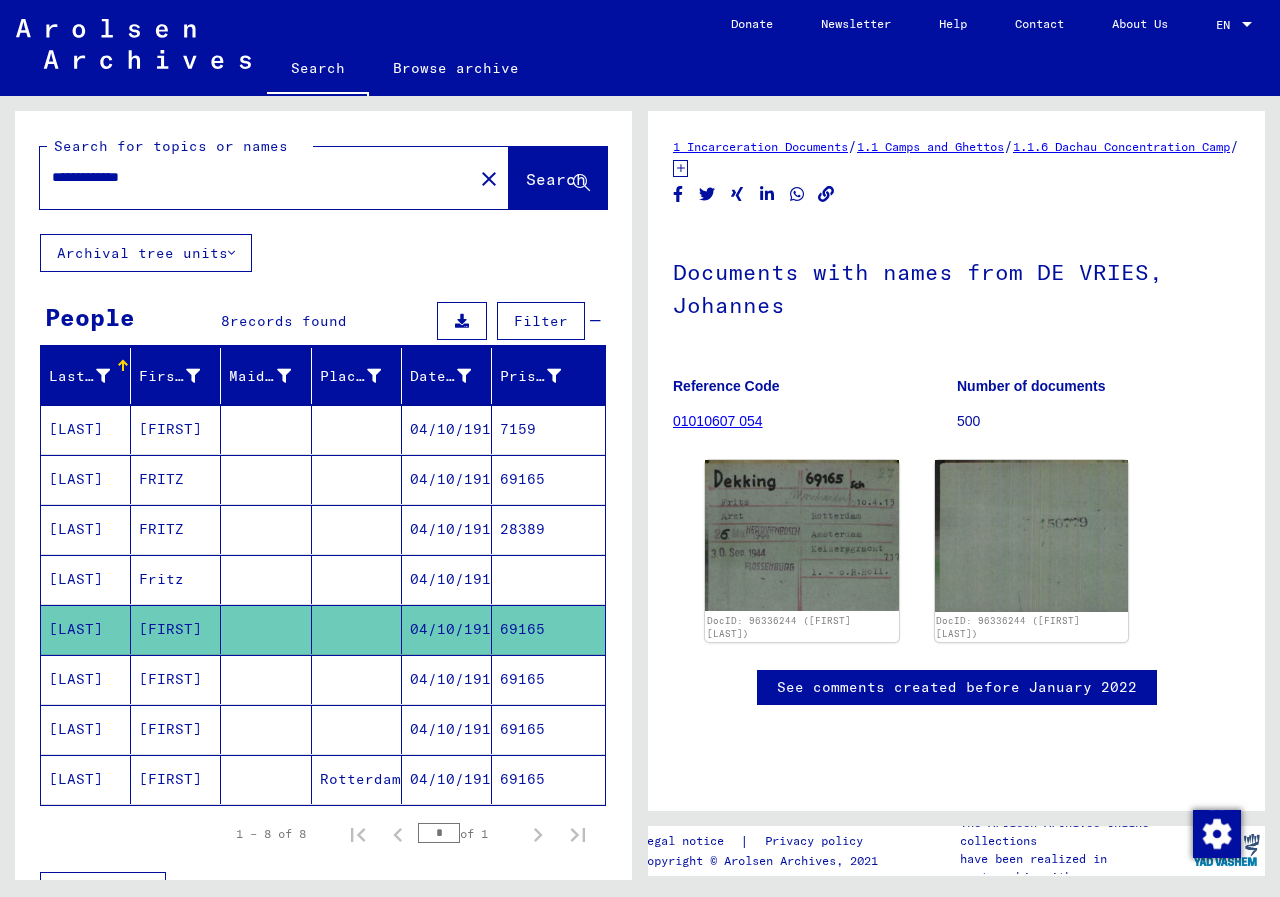 click on "[LAST]" at bounding box center (86, 729) 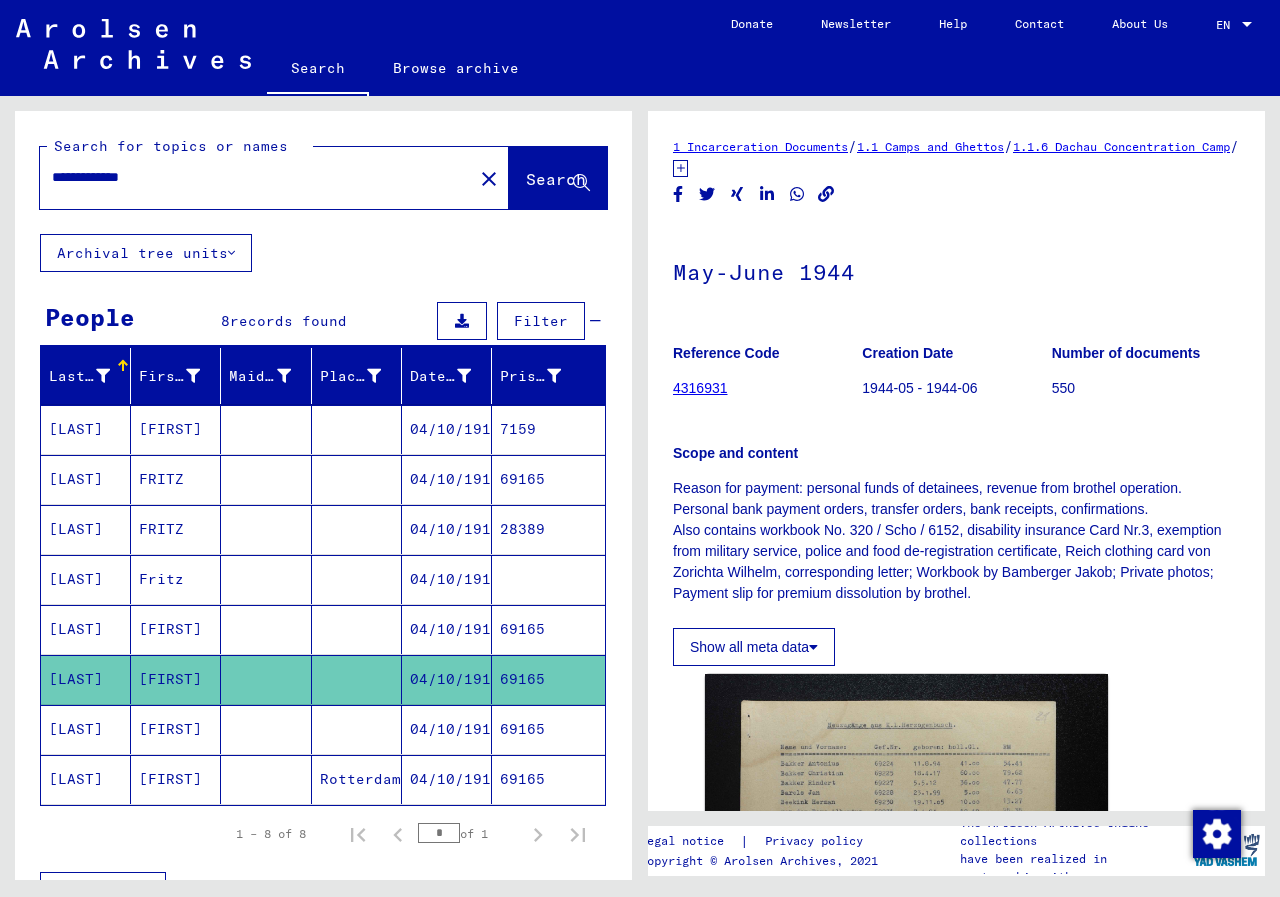 scroll, scrollTop: 0, scrollLeft: 0, axis: both 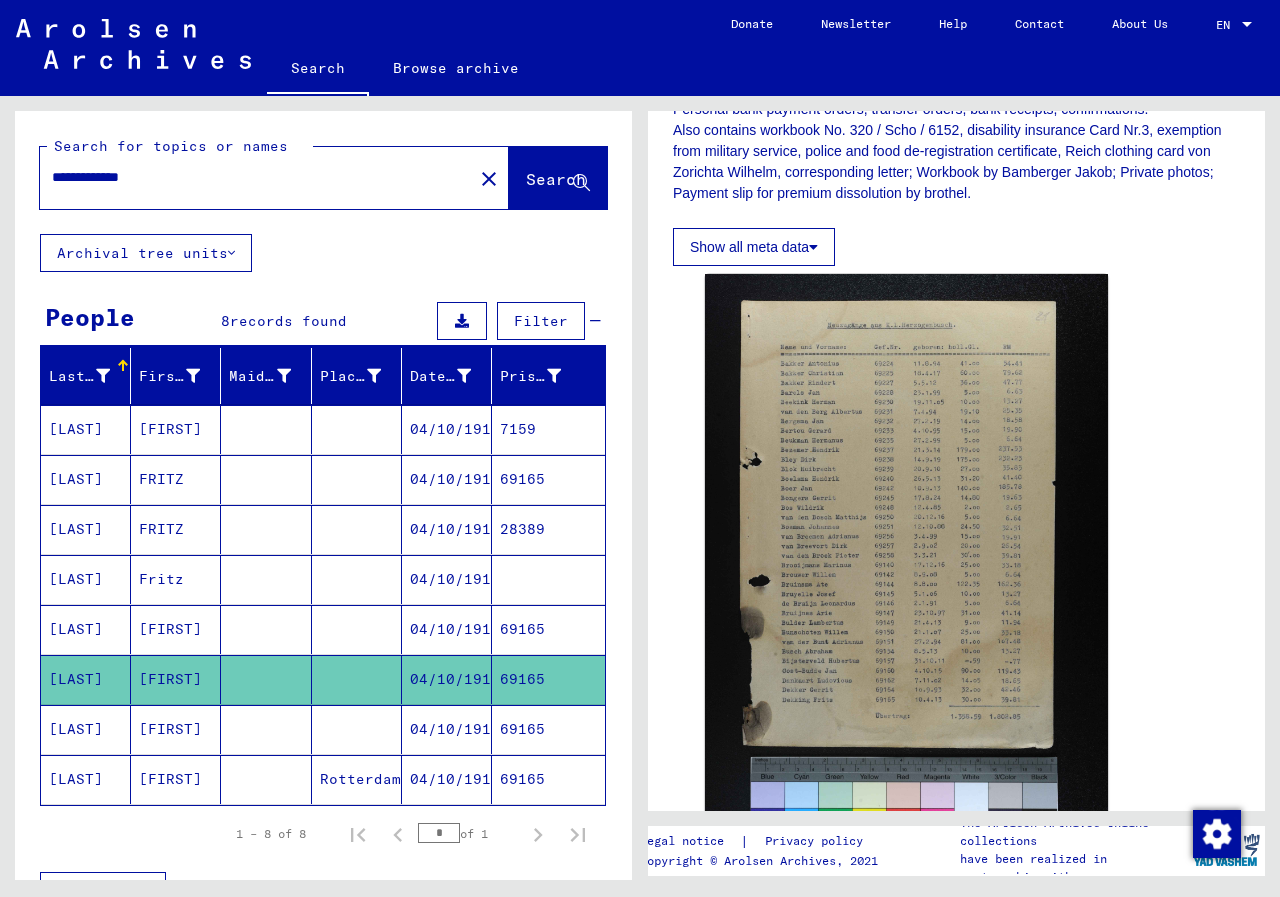 click on "[LAST]" at bounding box center (86, 779) 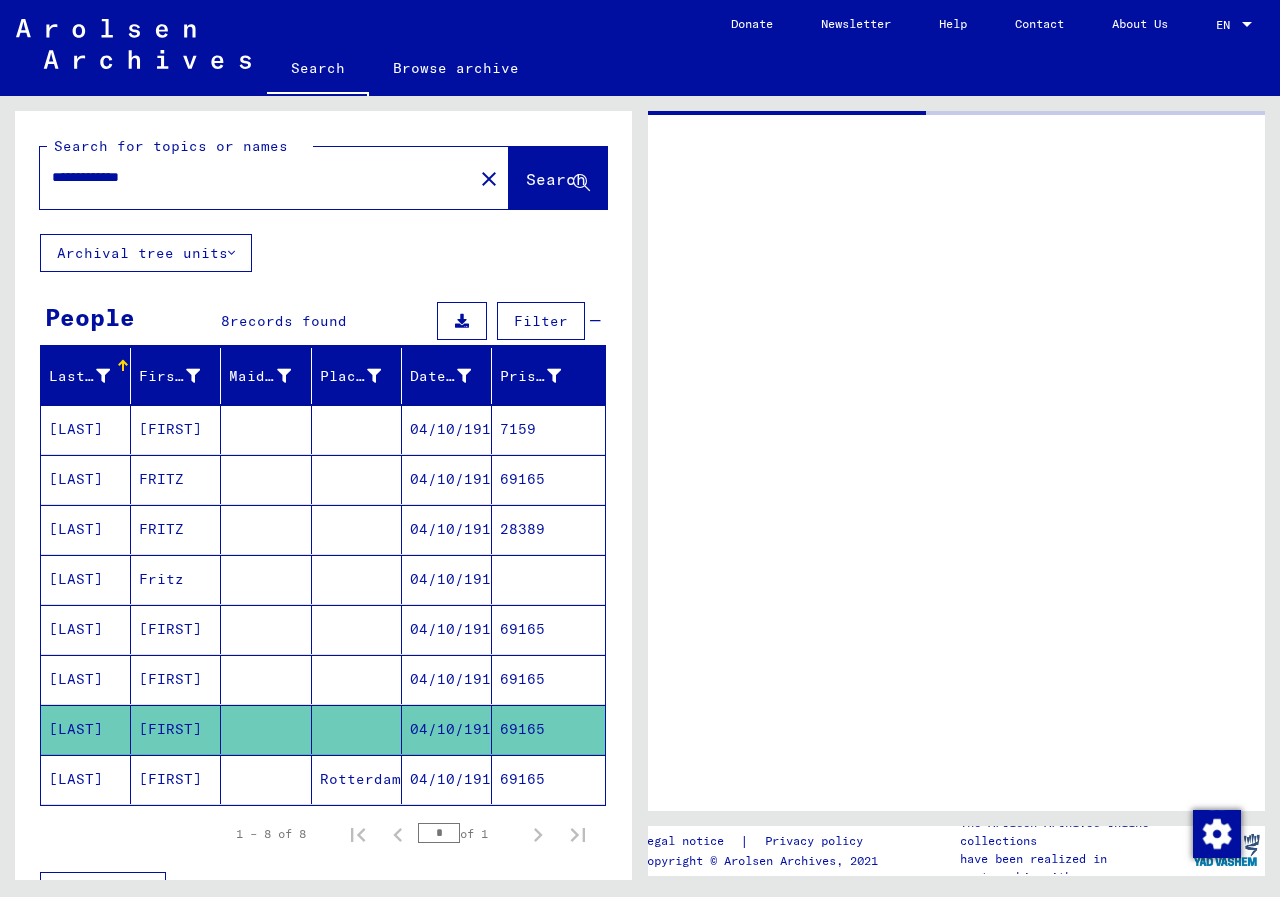 scroll, scrollTop: 0, scrollLeft: 0, axis: both 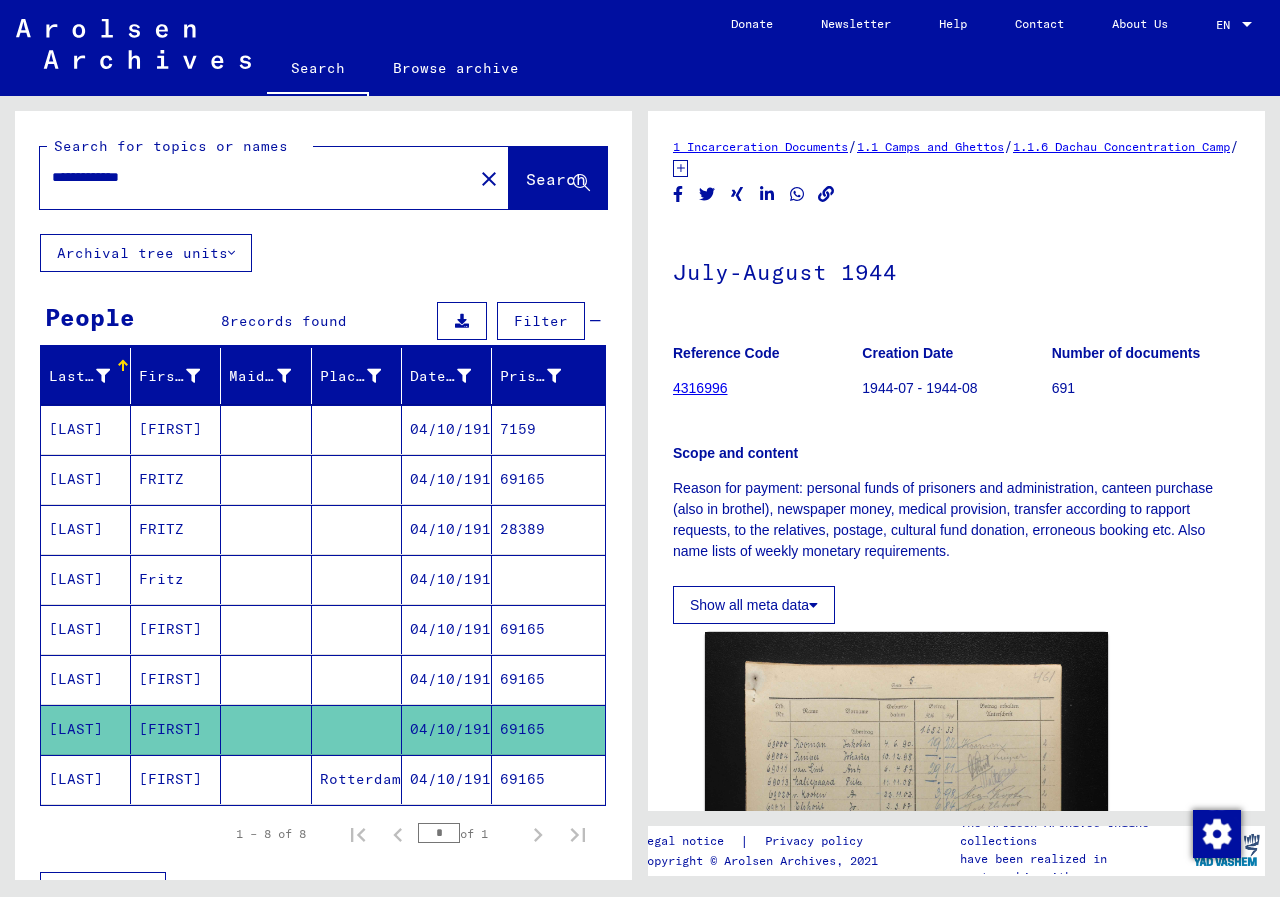 click 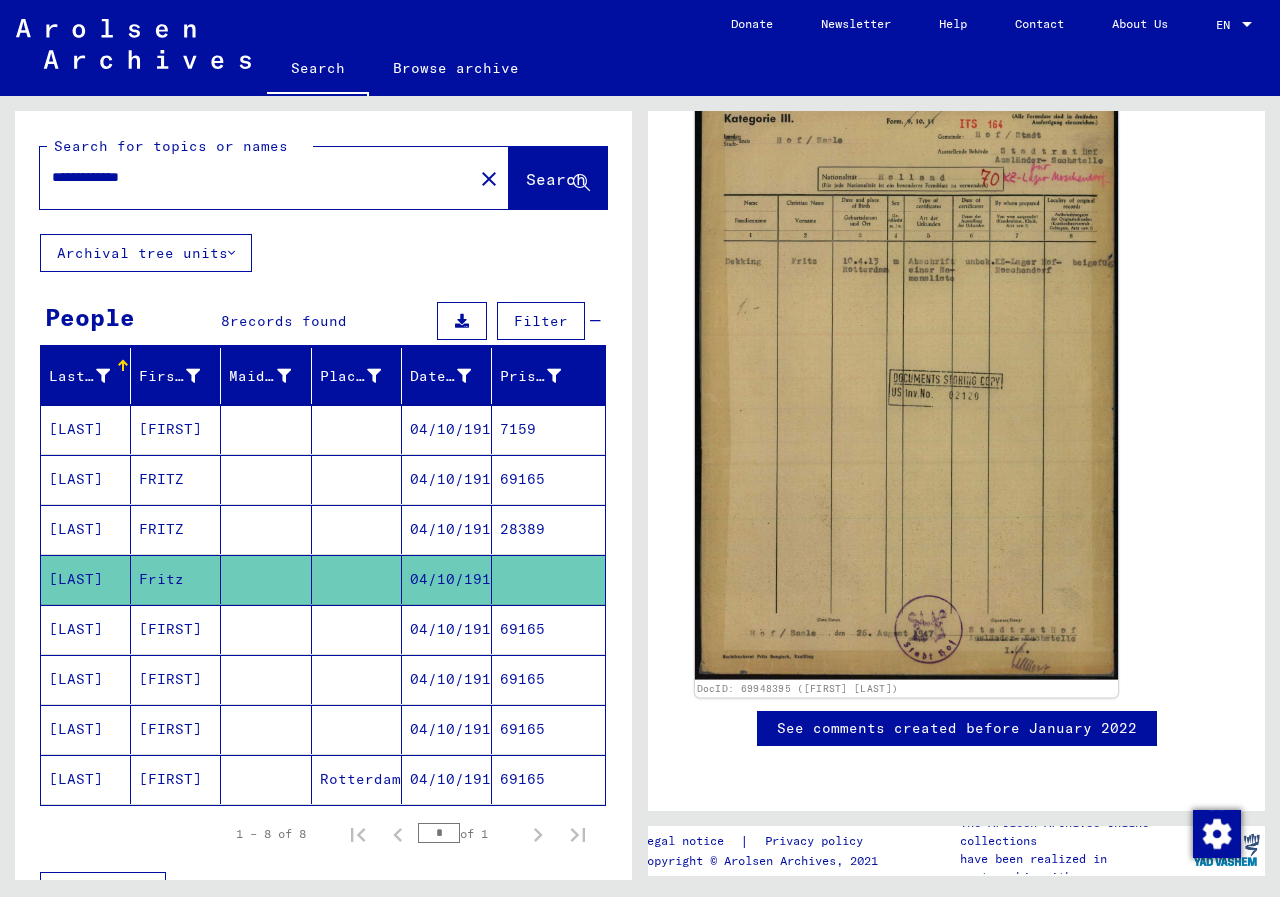 scroll, scrollTop: 400, scrollLeft: 0, axis: vertical 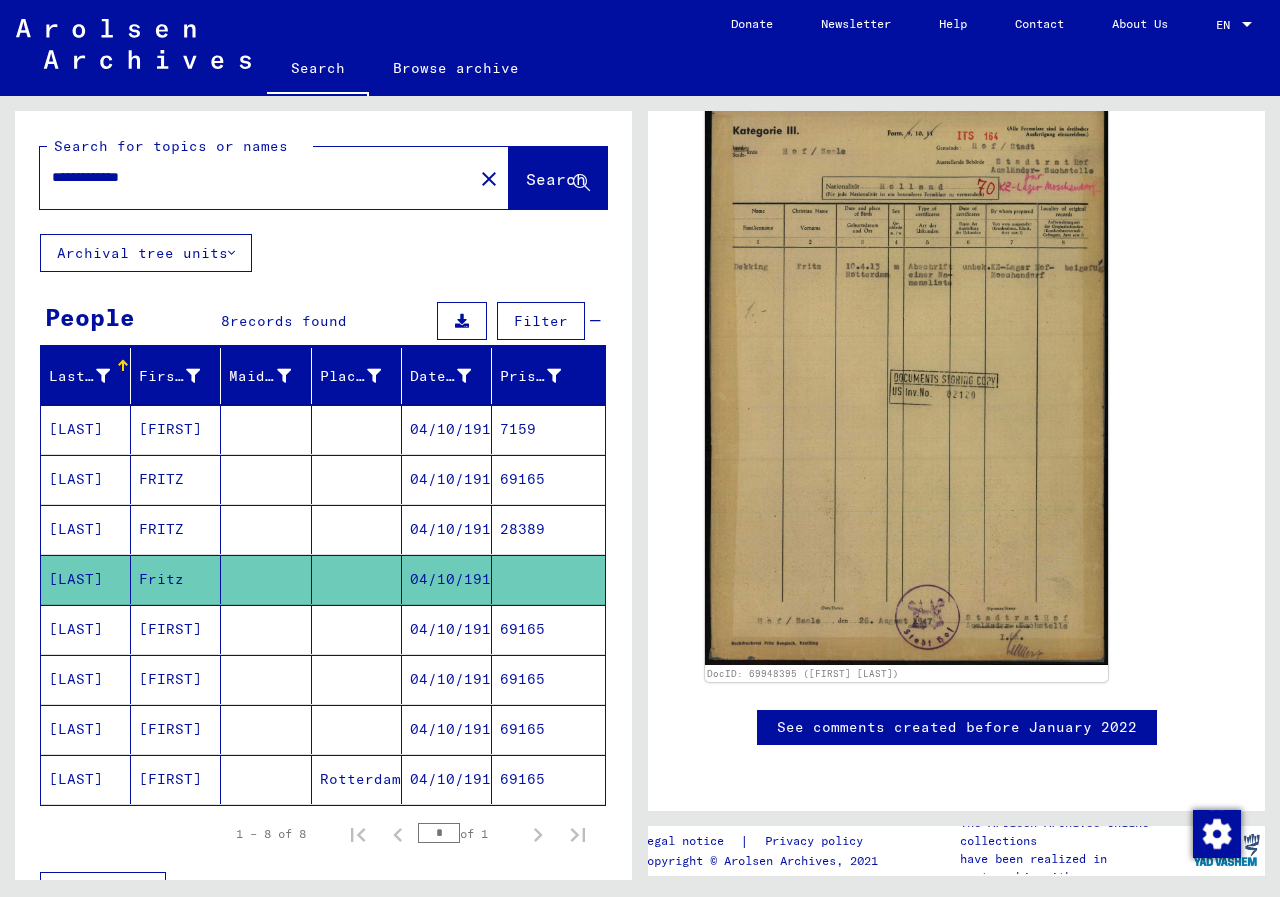 drag, startPoint x: 180, startPoint y: 180, endPoint x: 0, endPoint y: 180, distance: 180 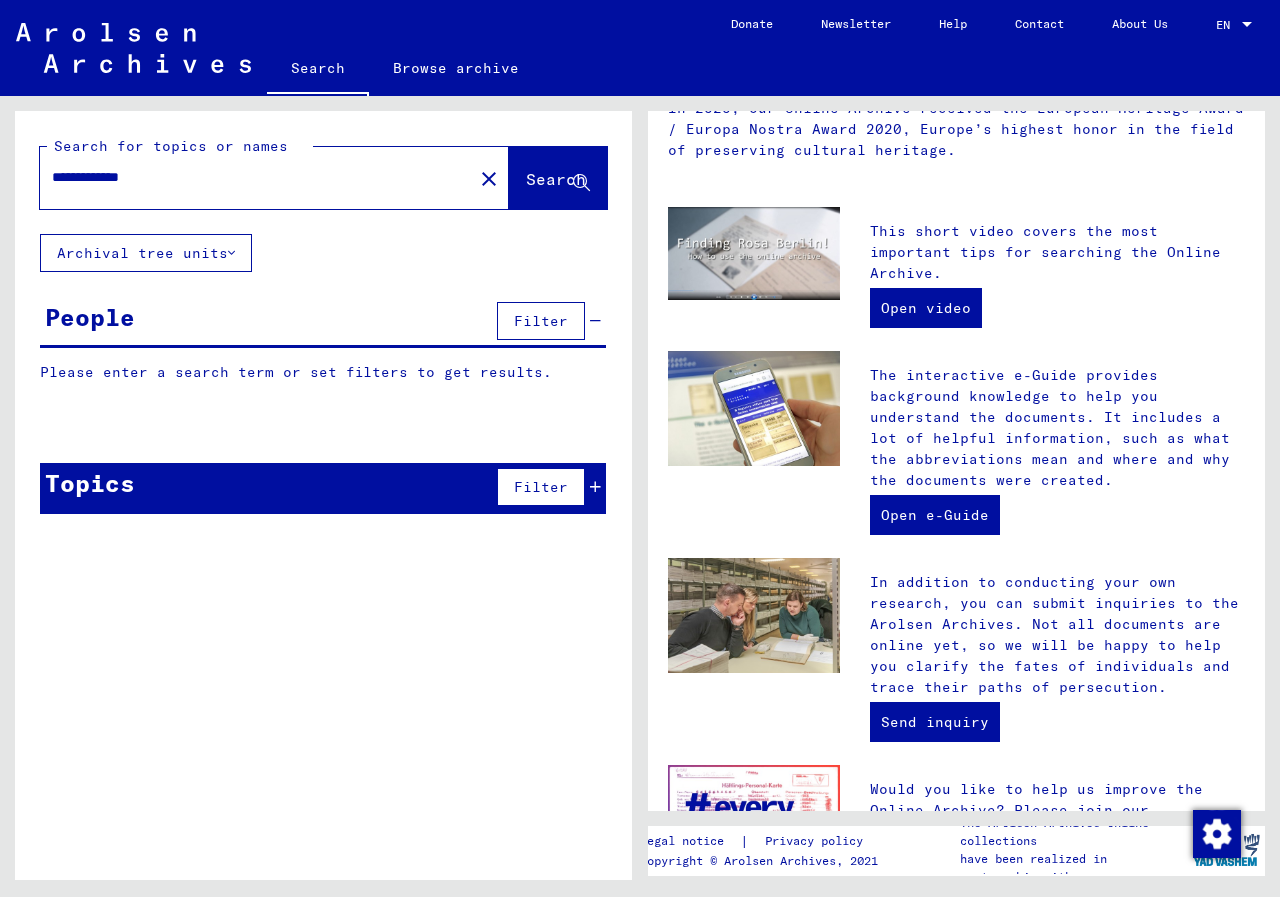 scroll, scrollTop: 0, scrollLeft: 0, axis: both 